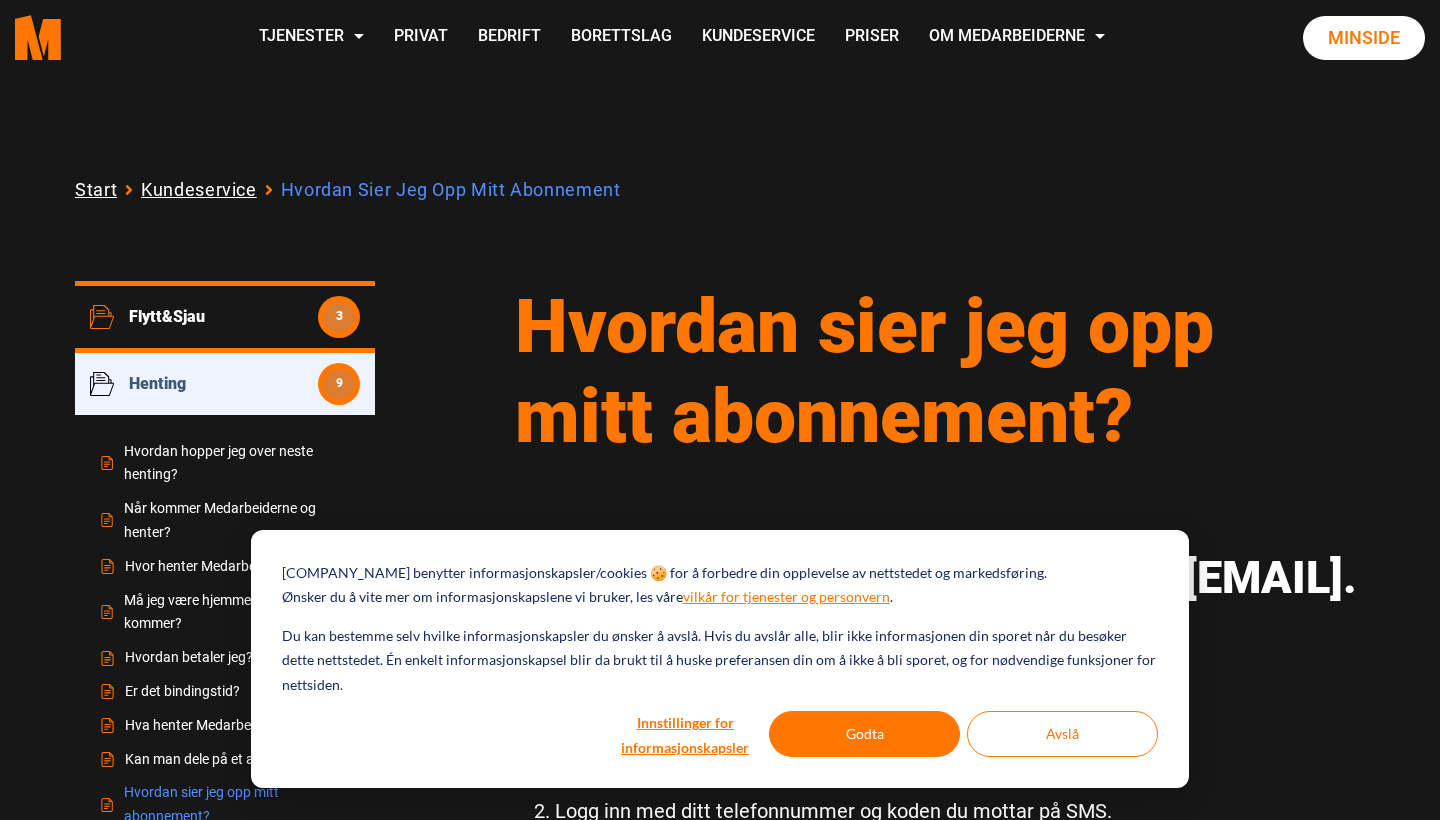 scroll, scrollTop: 7, scrollLeft: 0, axis: vertical 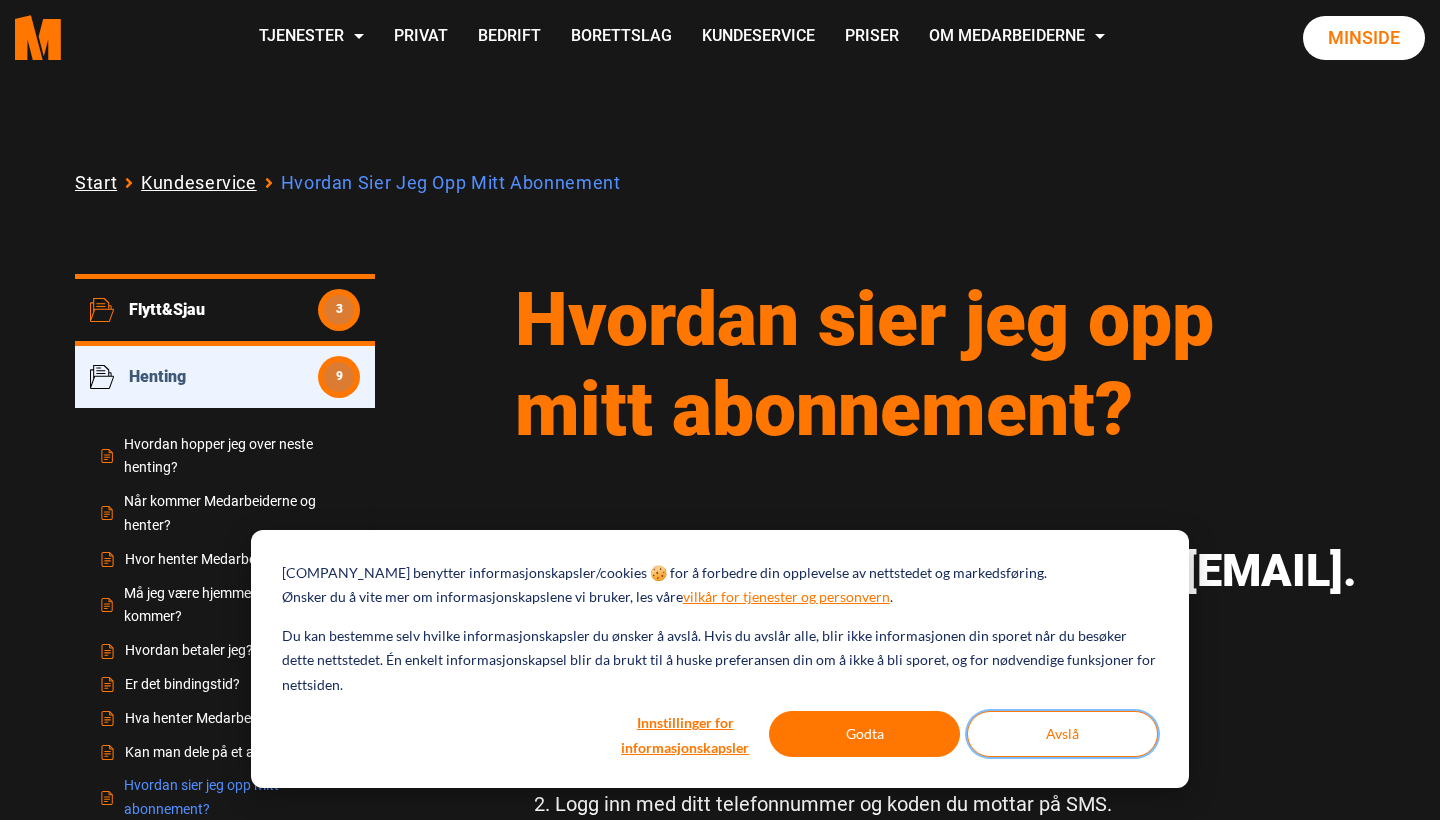 click on "Avslå" at bounding box center (1062, 734) 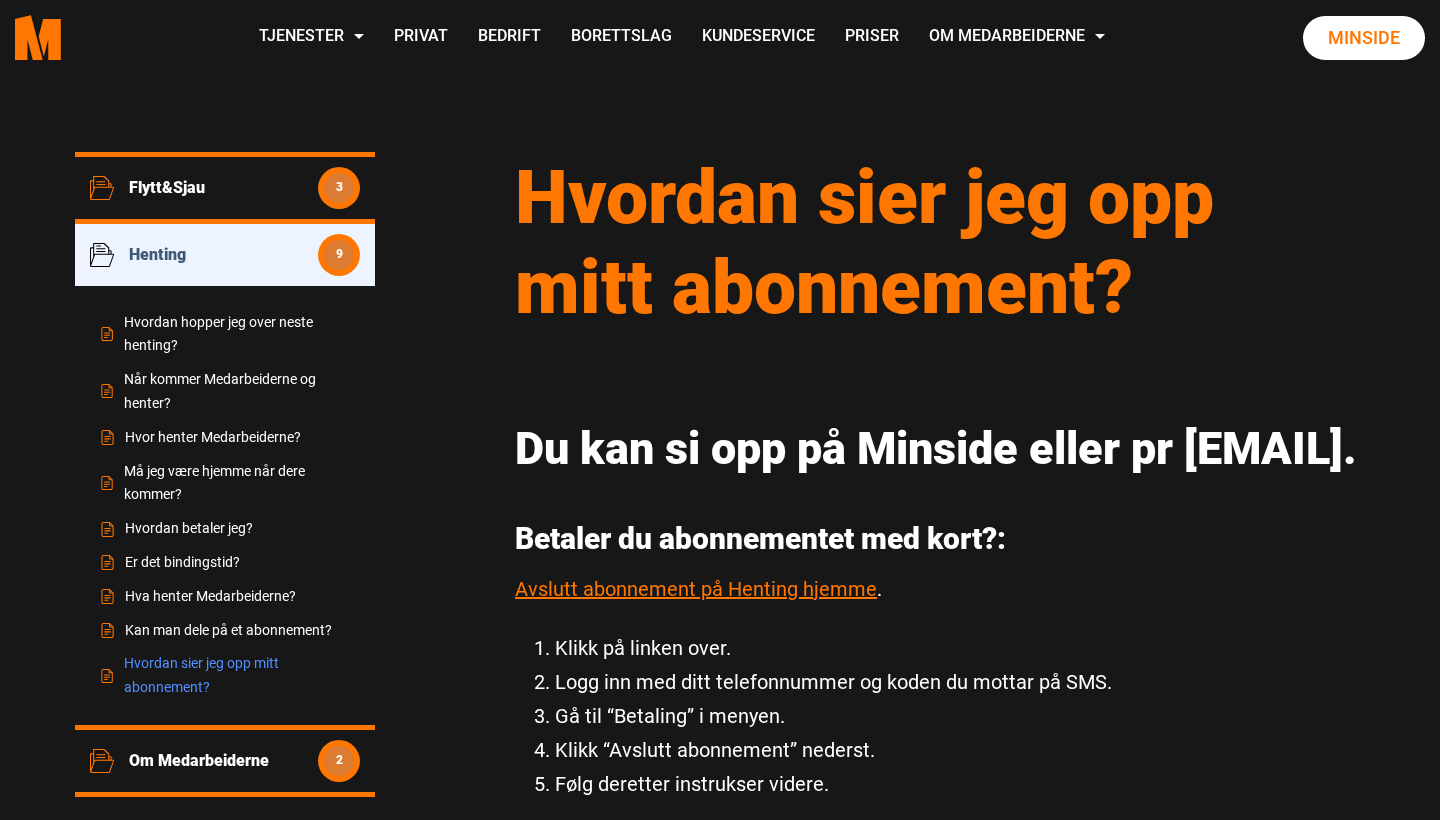 scroll, scrollTop: 137, scrollLeft: 0, axis: vertical 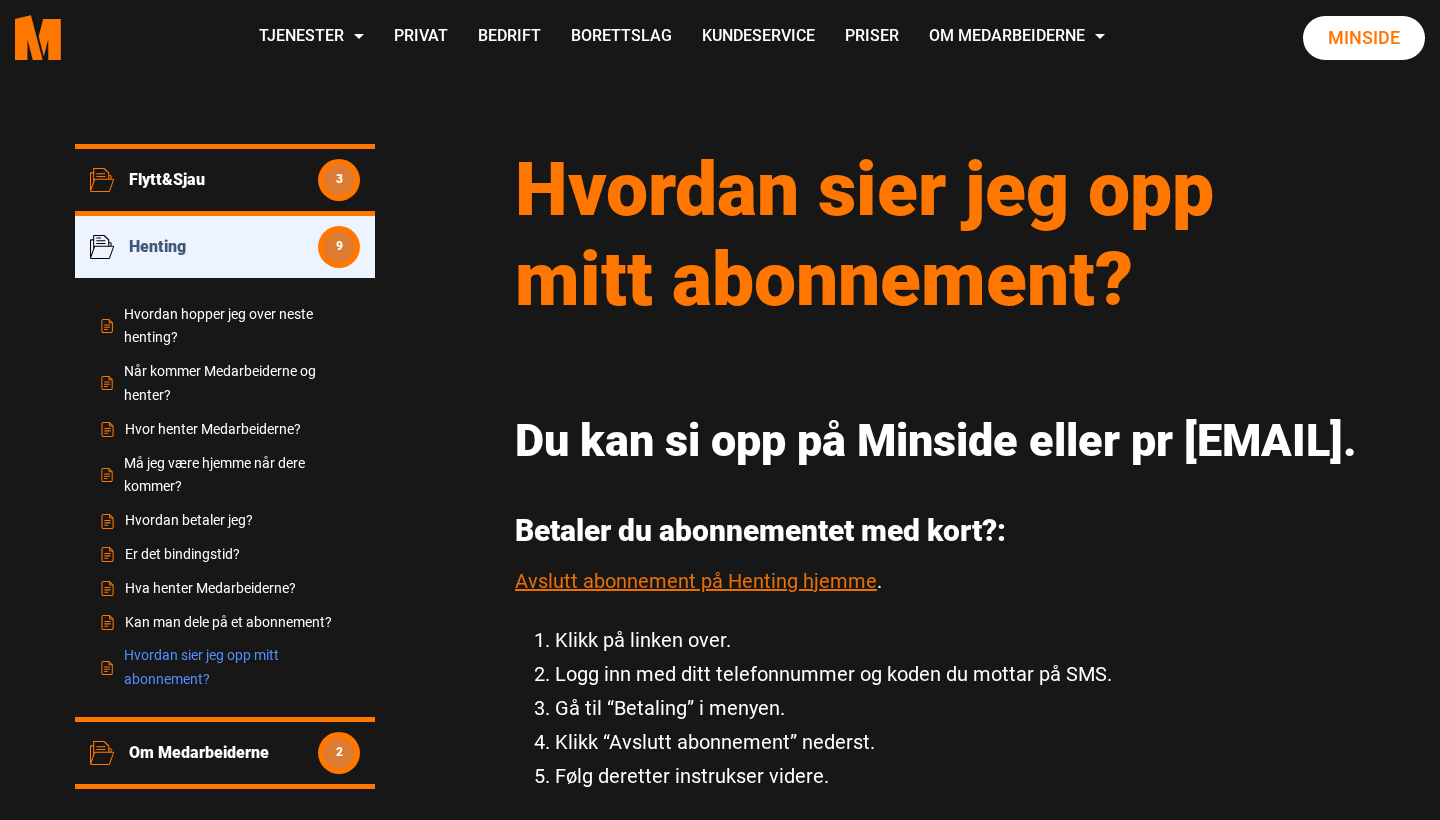 click on "Avslutt abonnement på Henting hjemme" at bounding box center [696, 581] 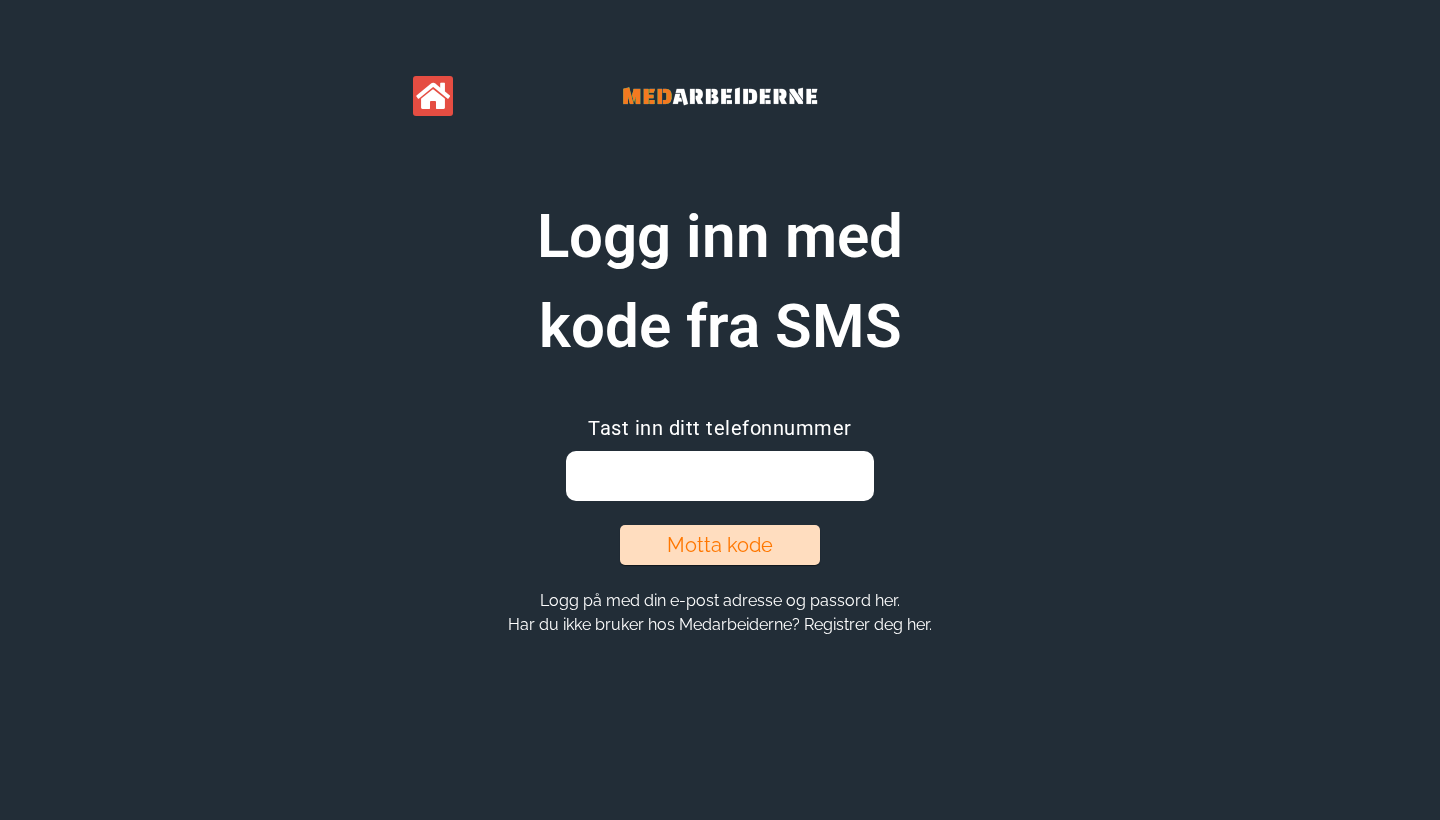 scroll, scrollTop: 0, scrollLeft: 0, axis: both 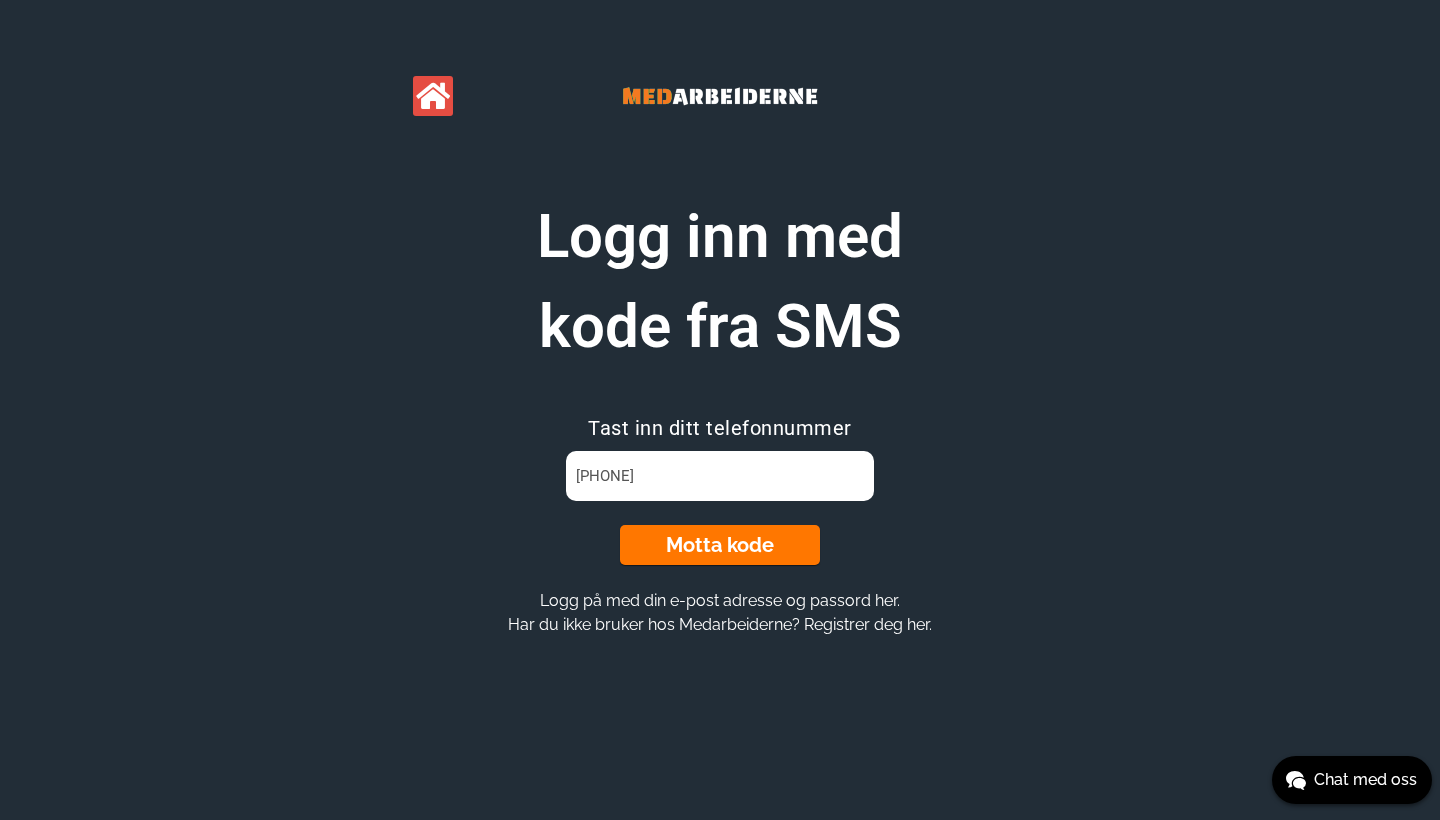 type on "[PHONE]" 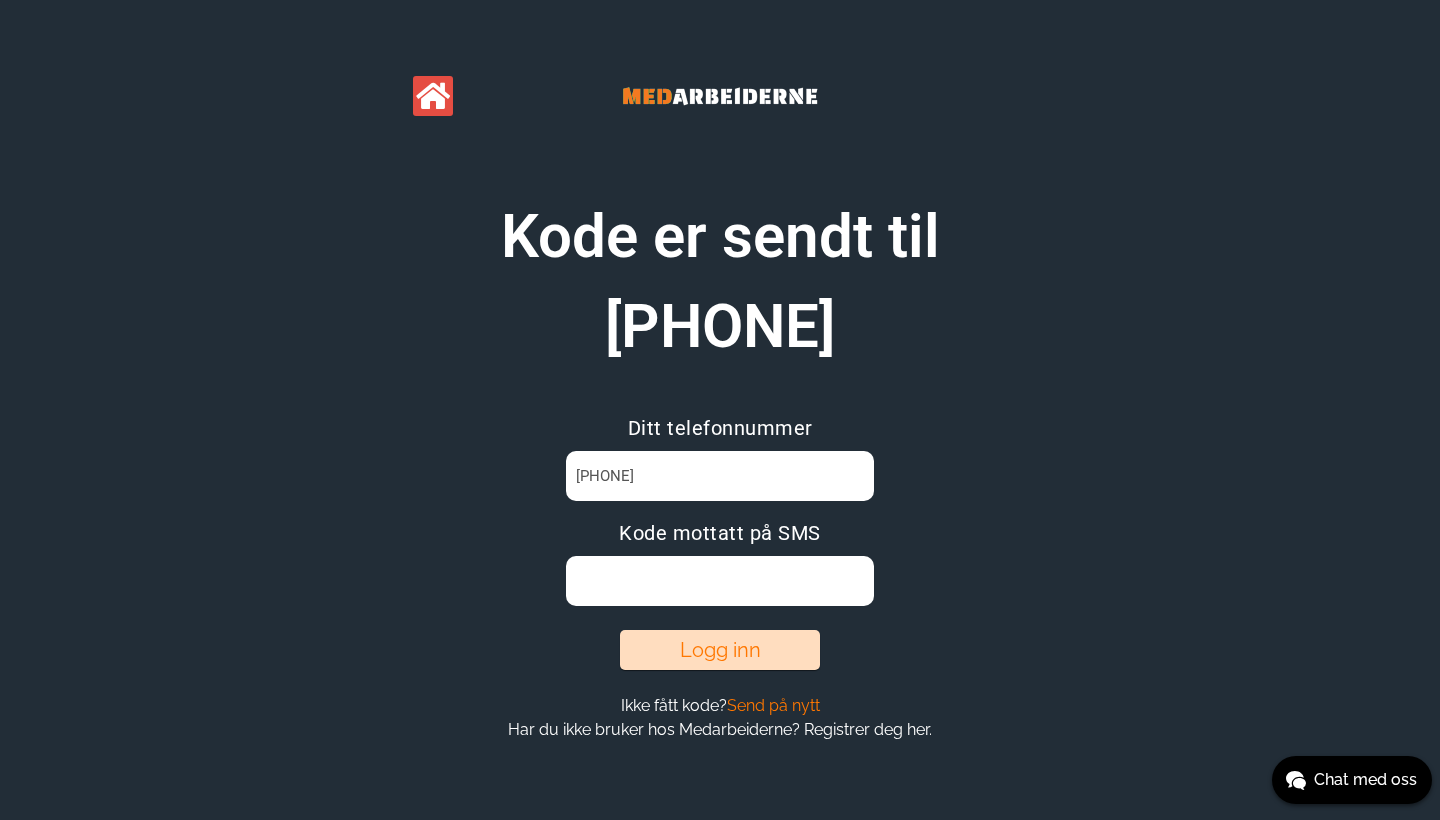 click at bounding box center (719, 581) 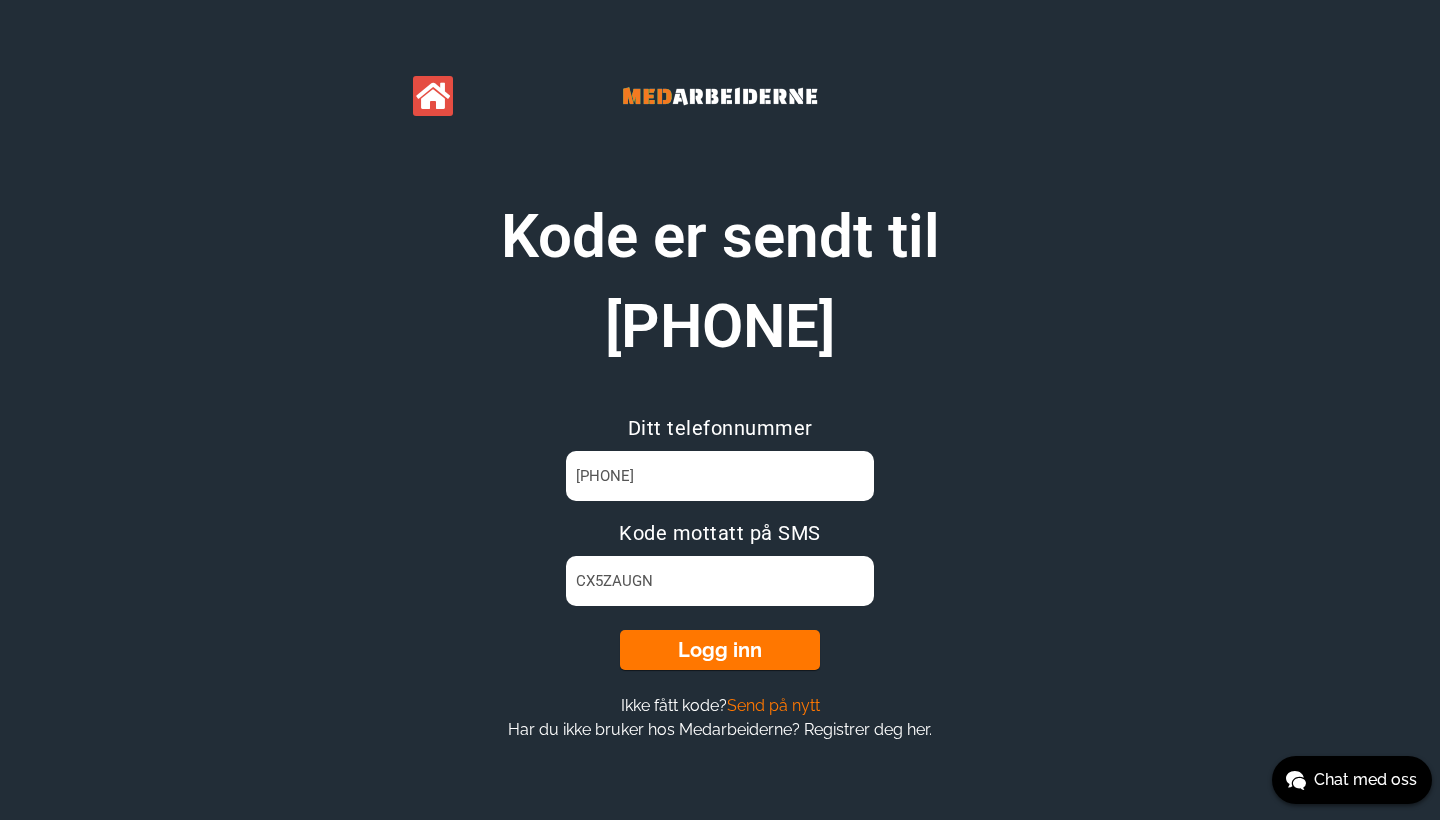 type on "CX5ZAUGN" 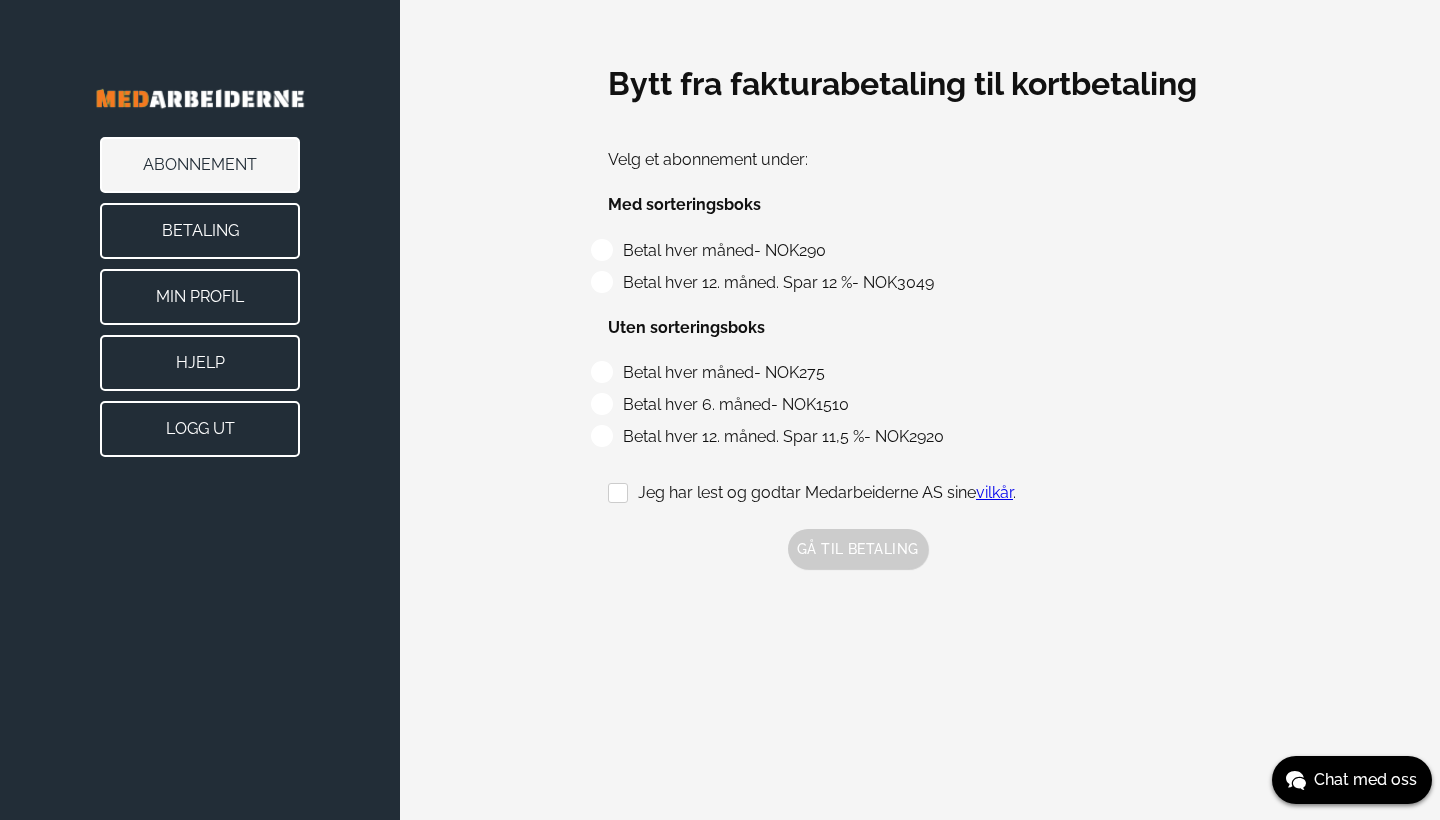 scroll, scrollTop: 0, scrollLeft: 0, axis: both 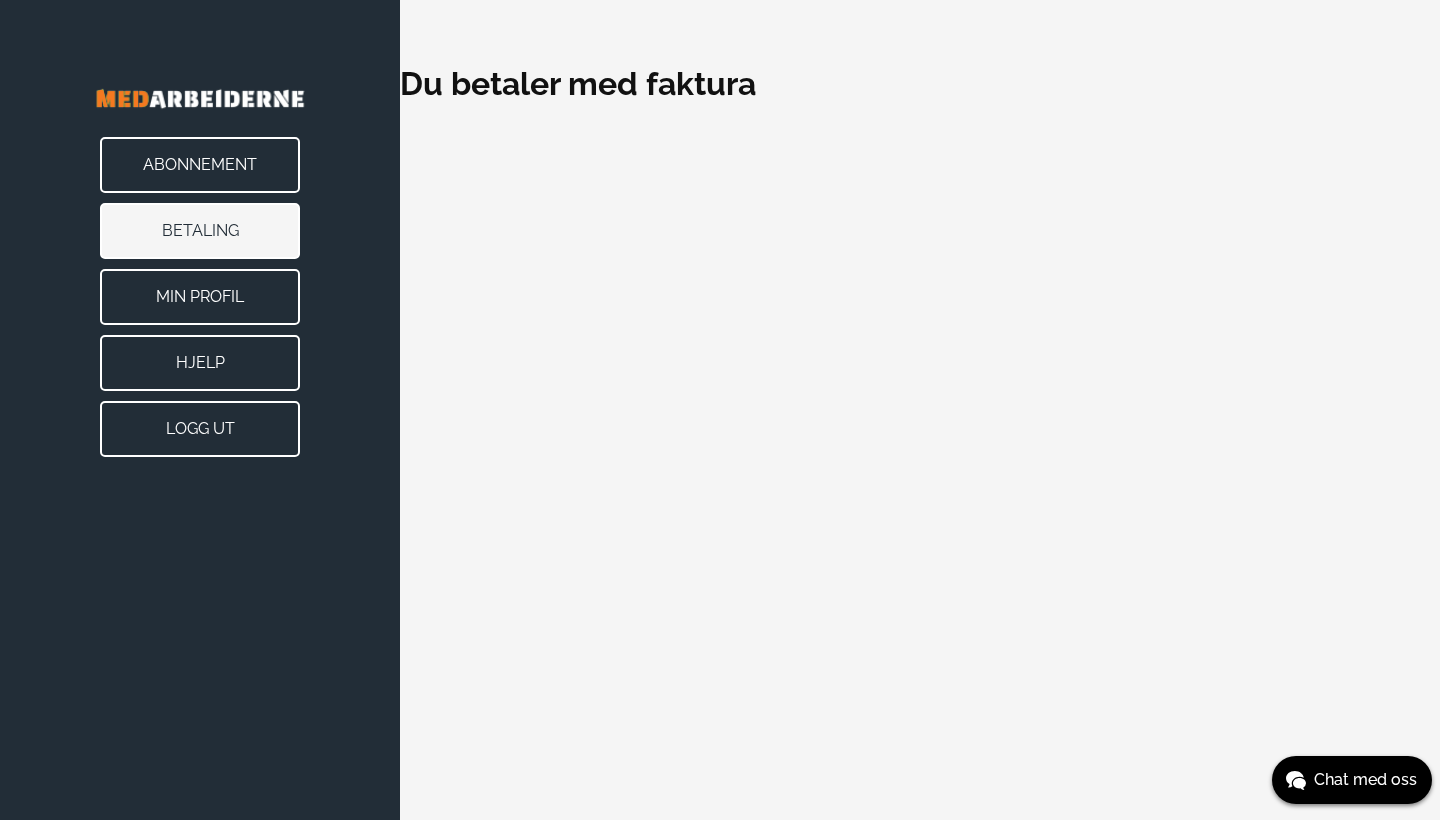 click on "Betaling" at bounding box center [200, 231] 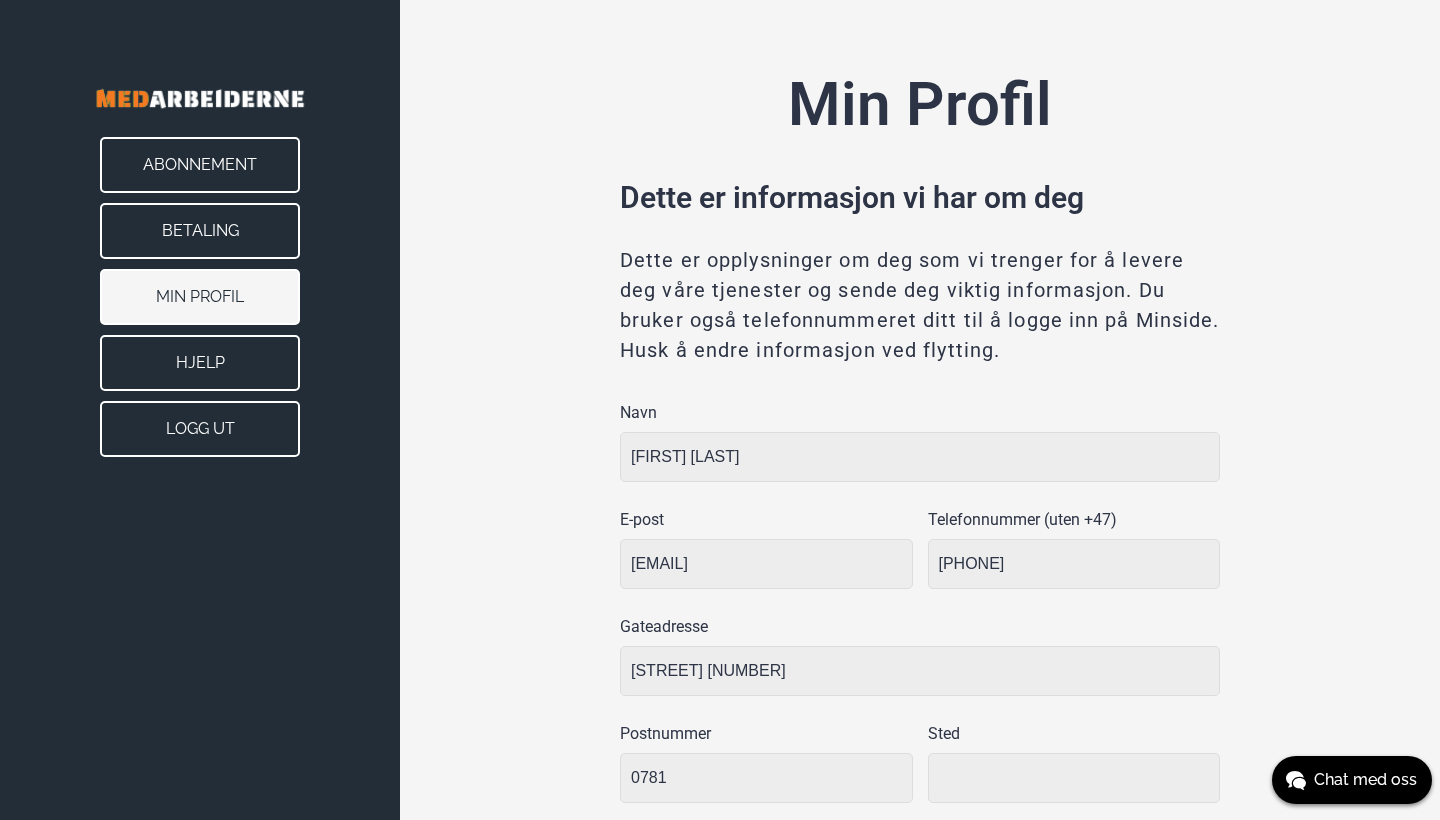 type on "[CITY]" 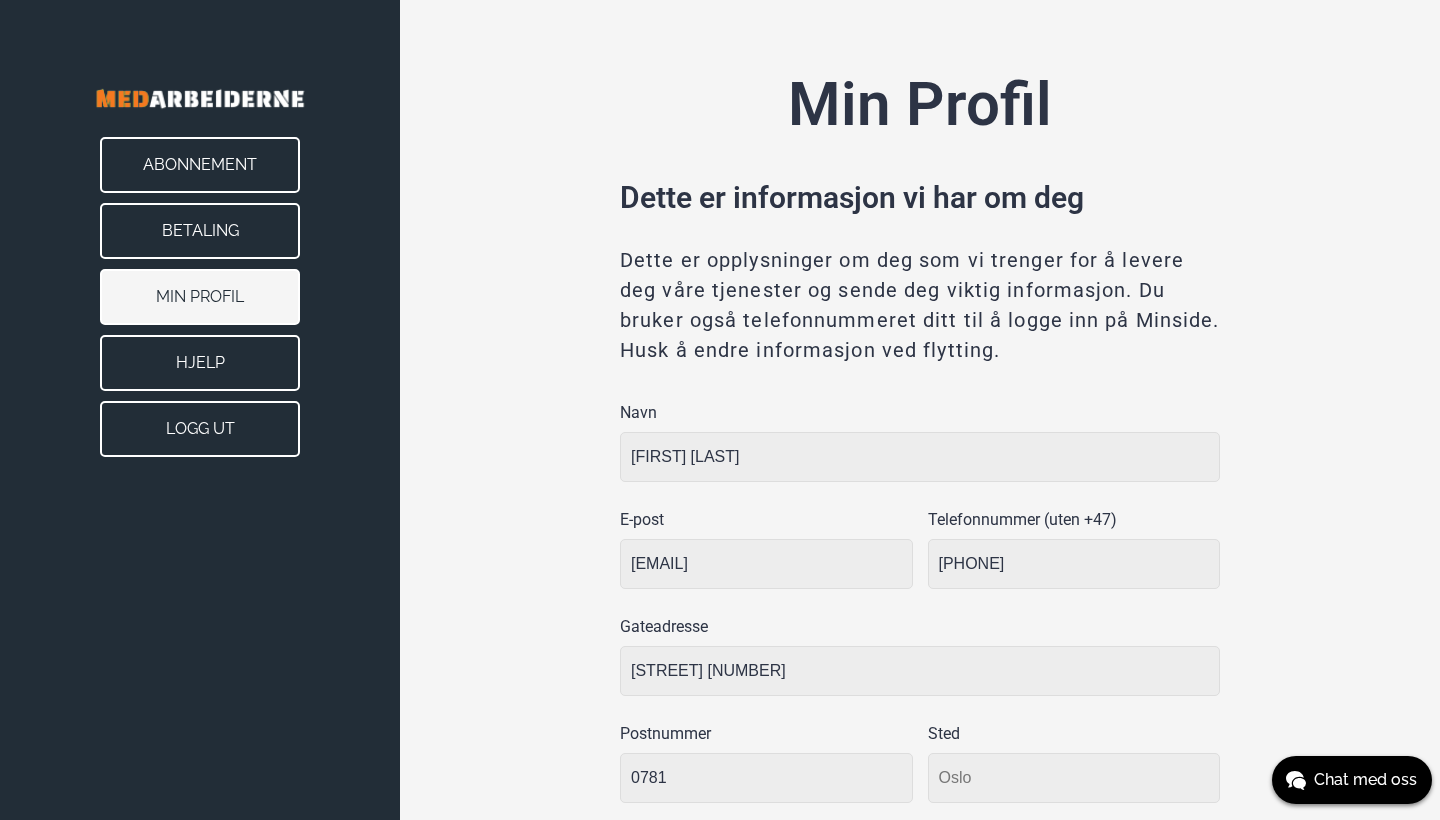 scroll, scrollTop: 0, scrollLeft: 0, axis: both 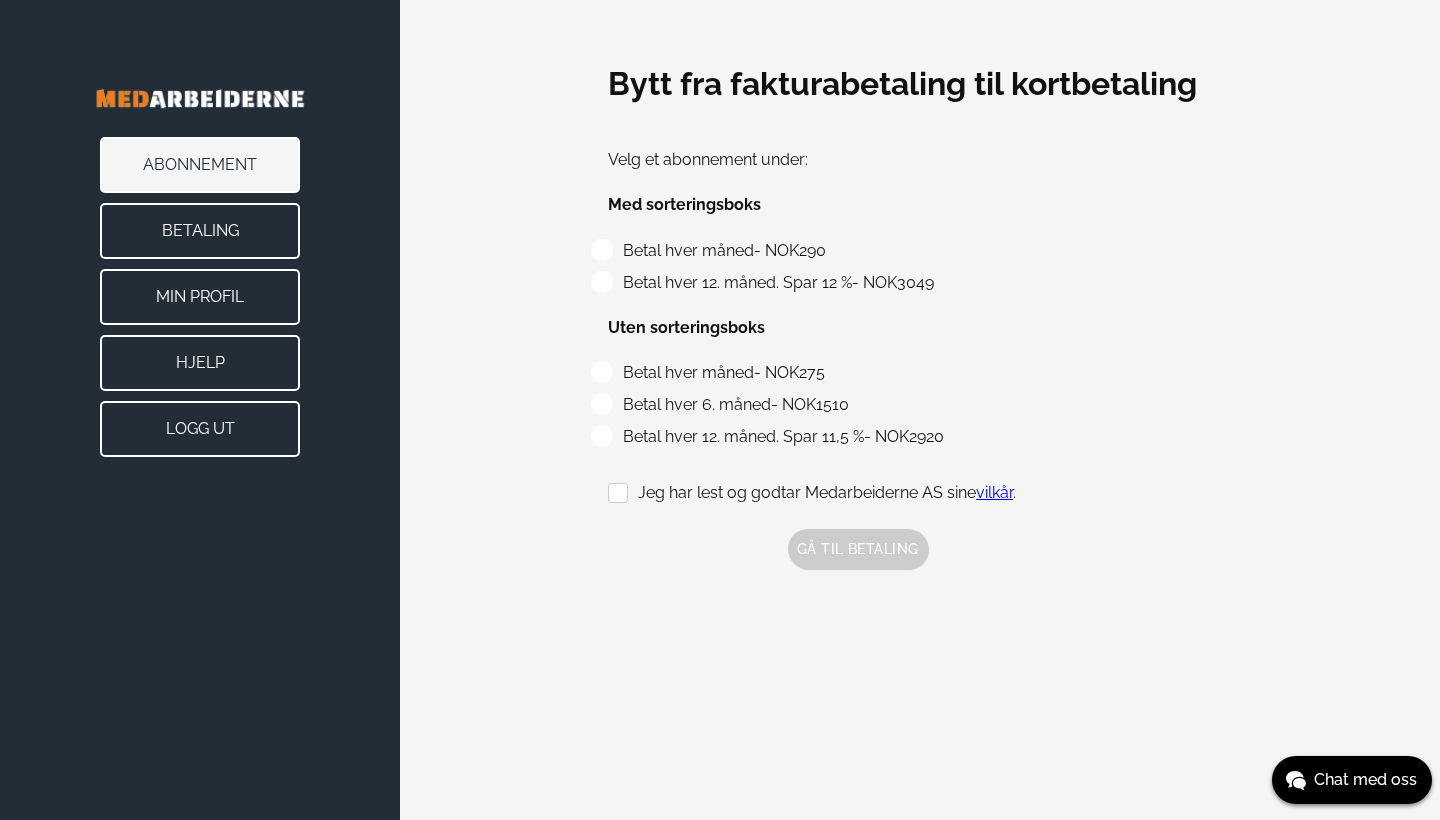 click on "Hjelp" at bounding box center (200, 363) 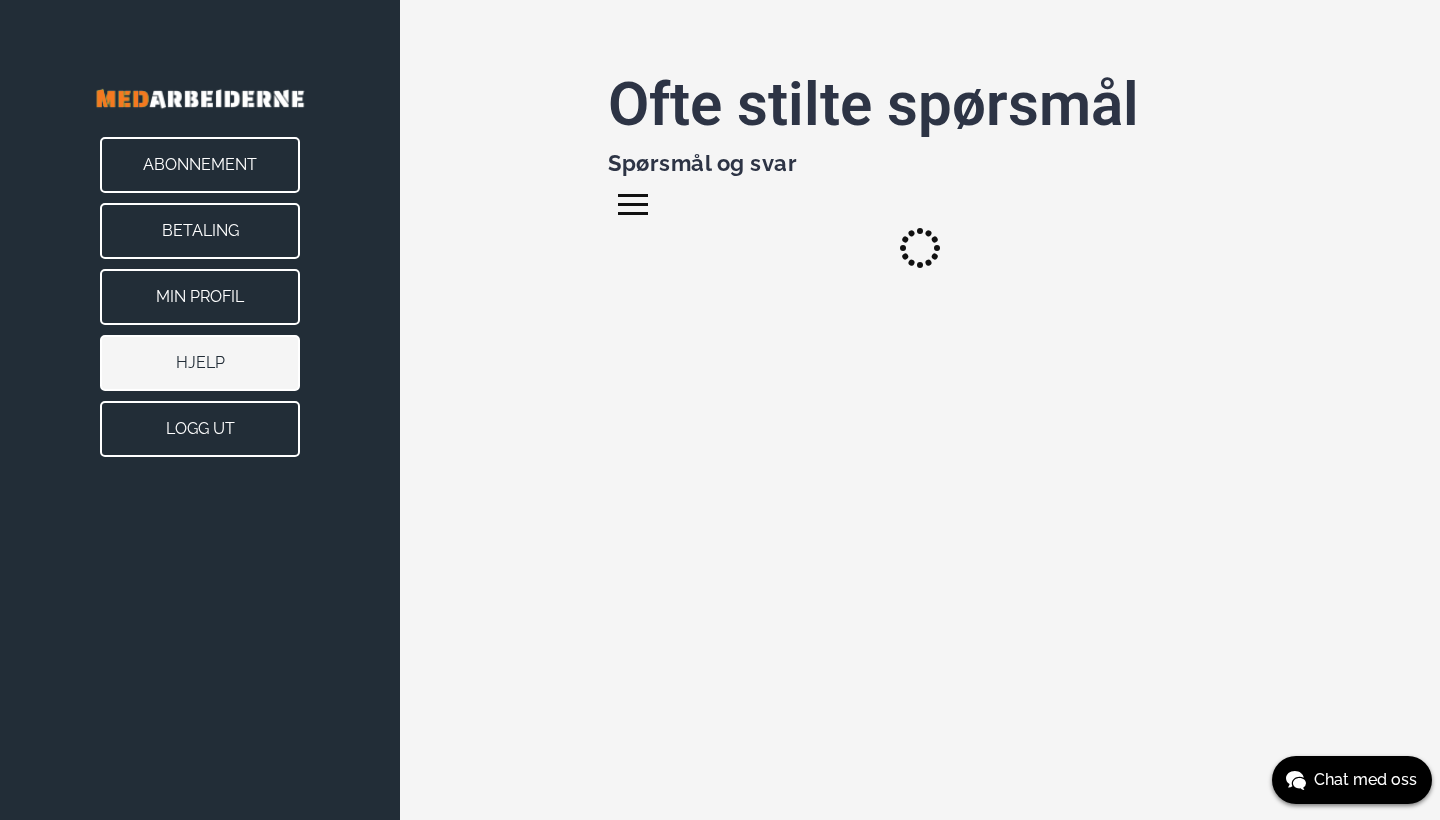 scroll, scrollTop: 0, scrollLeft: 0, axis: both 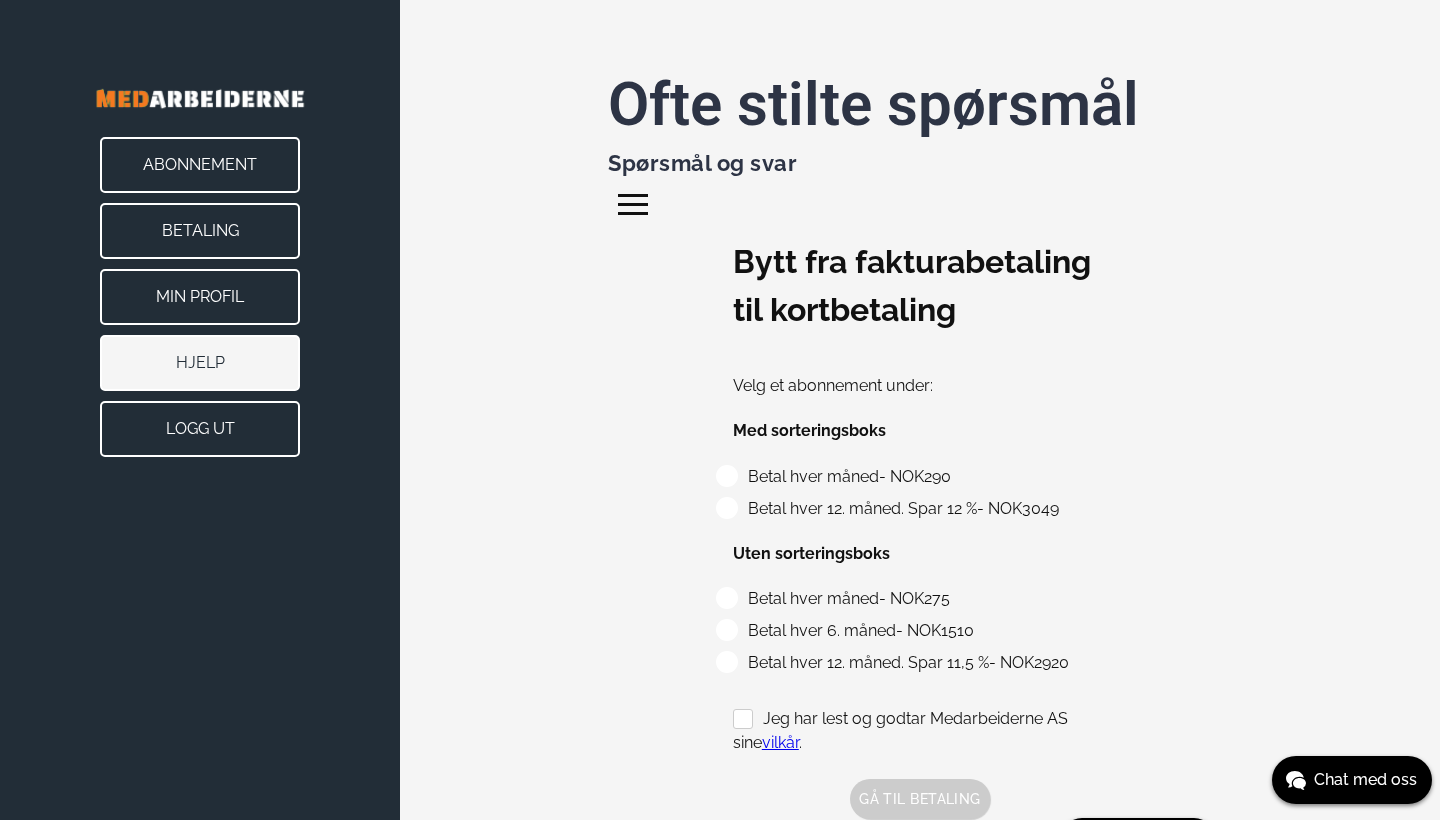 click at bounding box center [638, 208] 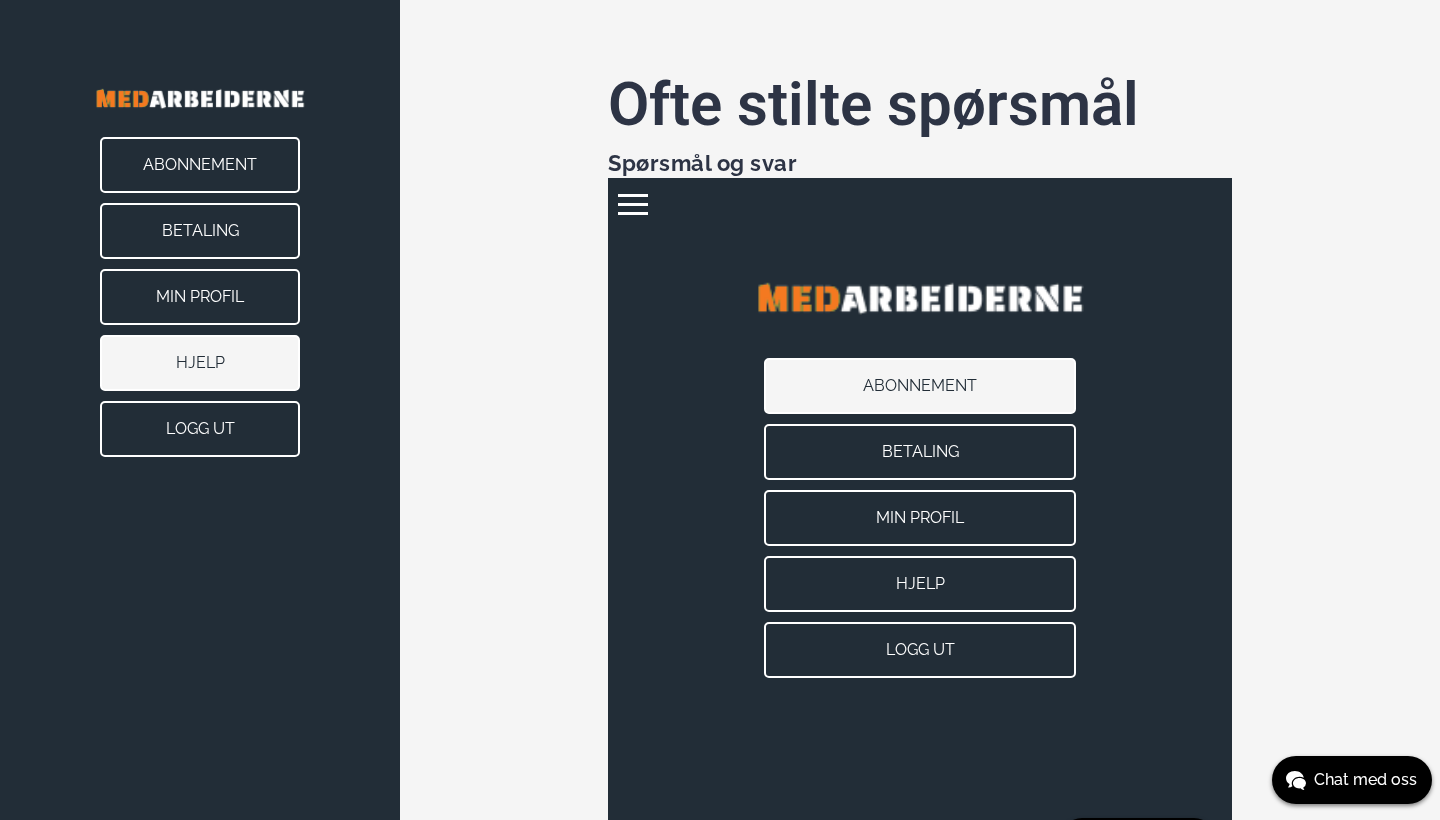 click on "Betaling" at bounding box center [920, 452] 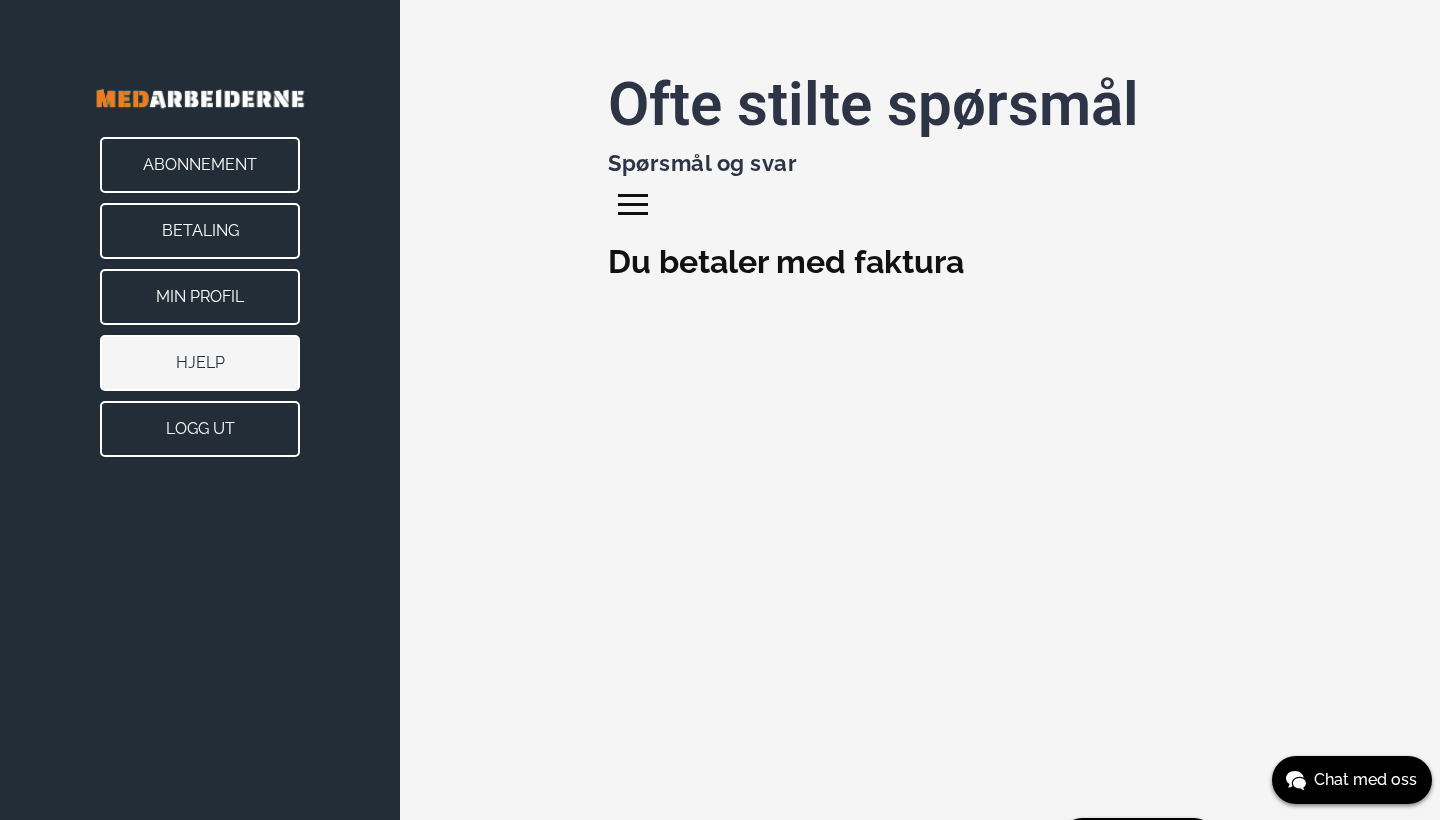 scroll, scrollTop: 0, scrollLeft: 0, axis: both 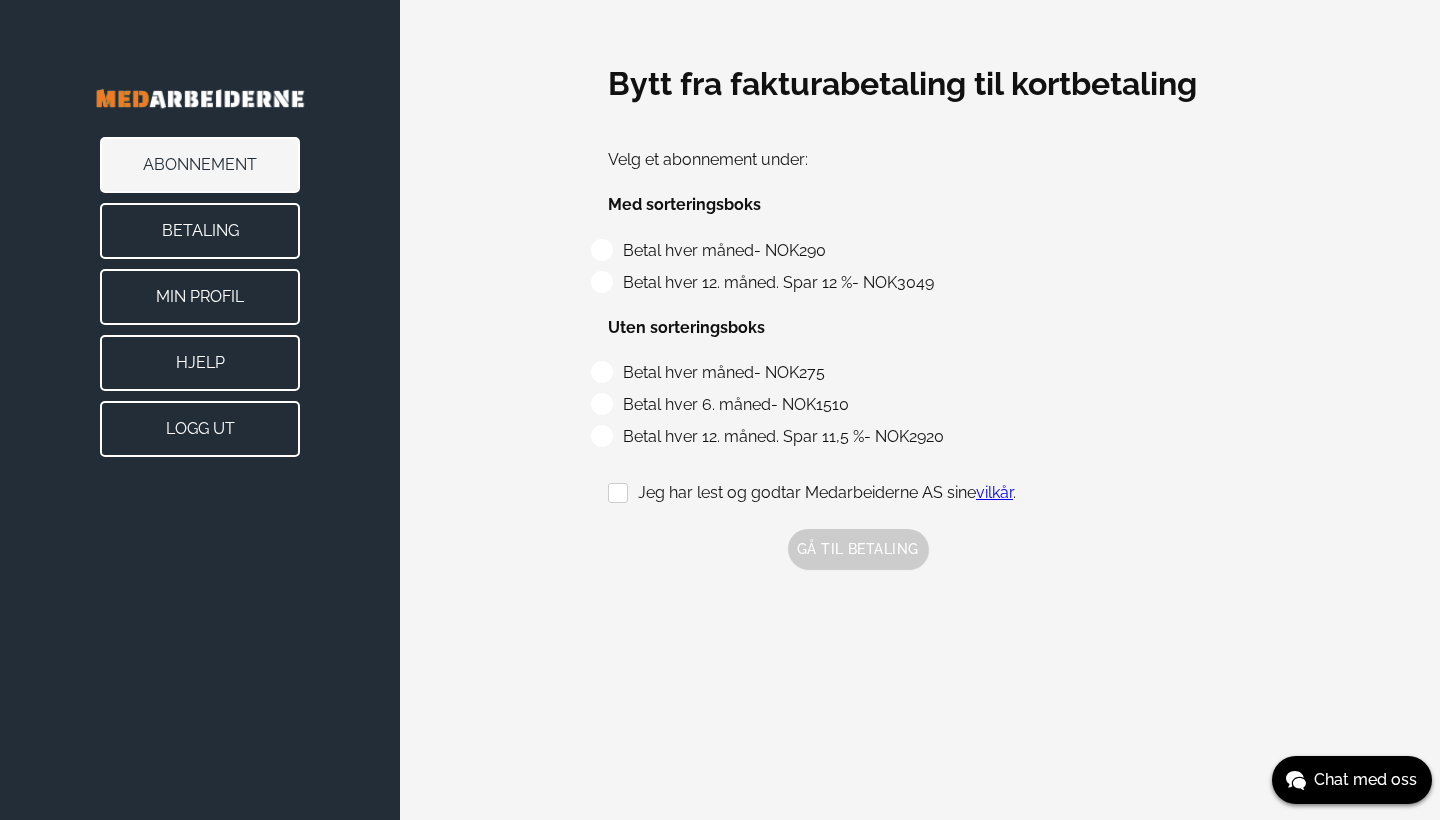 click on "Abonnement" at bounding box center [200, 165] 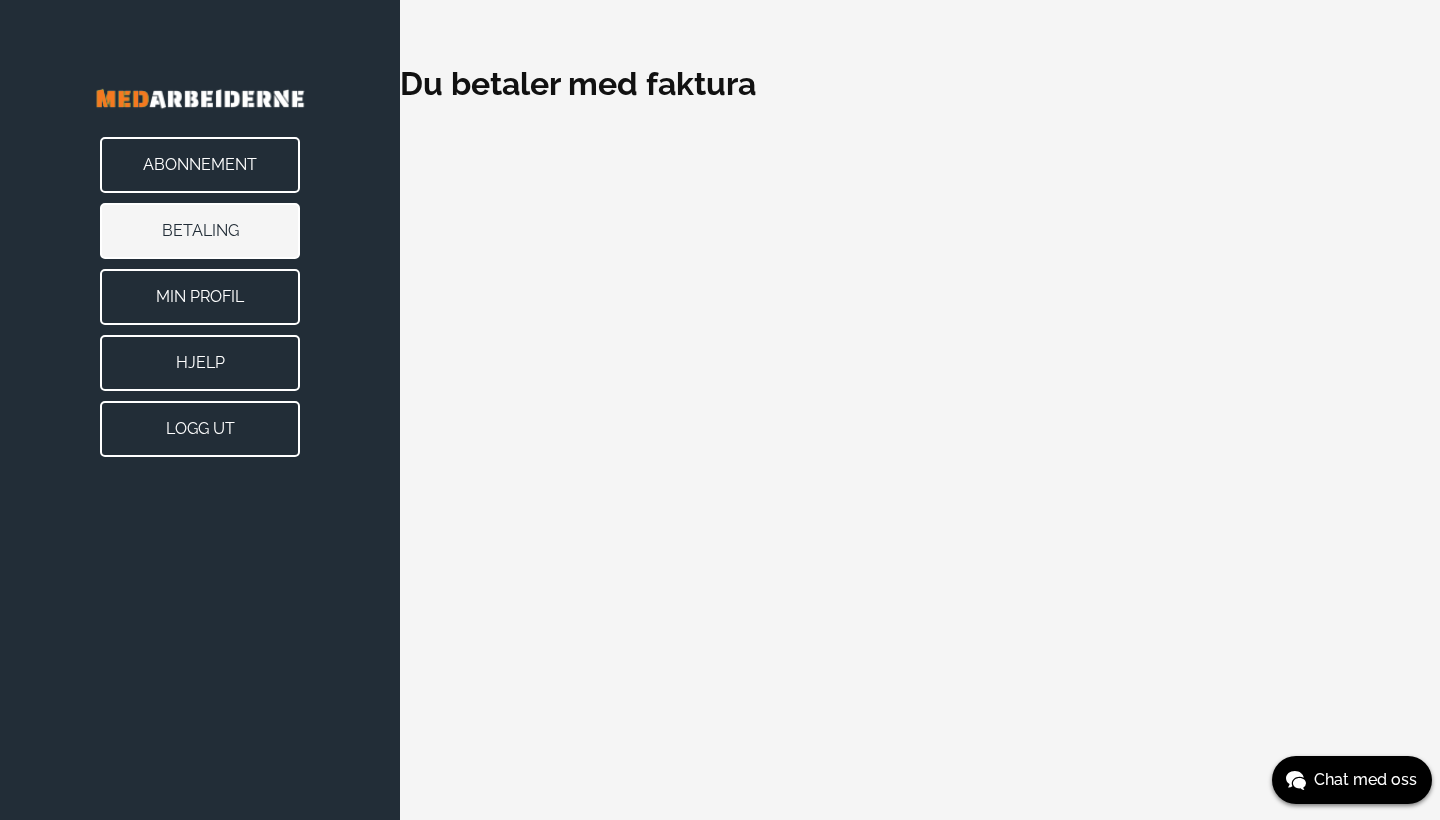 scroll, scrollTop: 0, scrollLeft: 0, axis: both 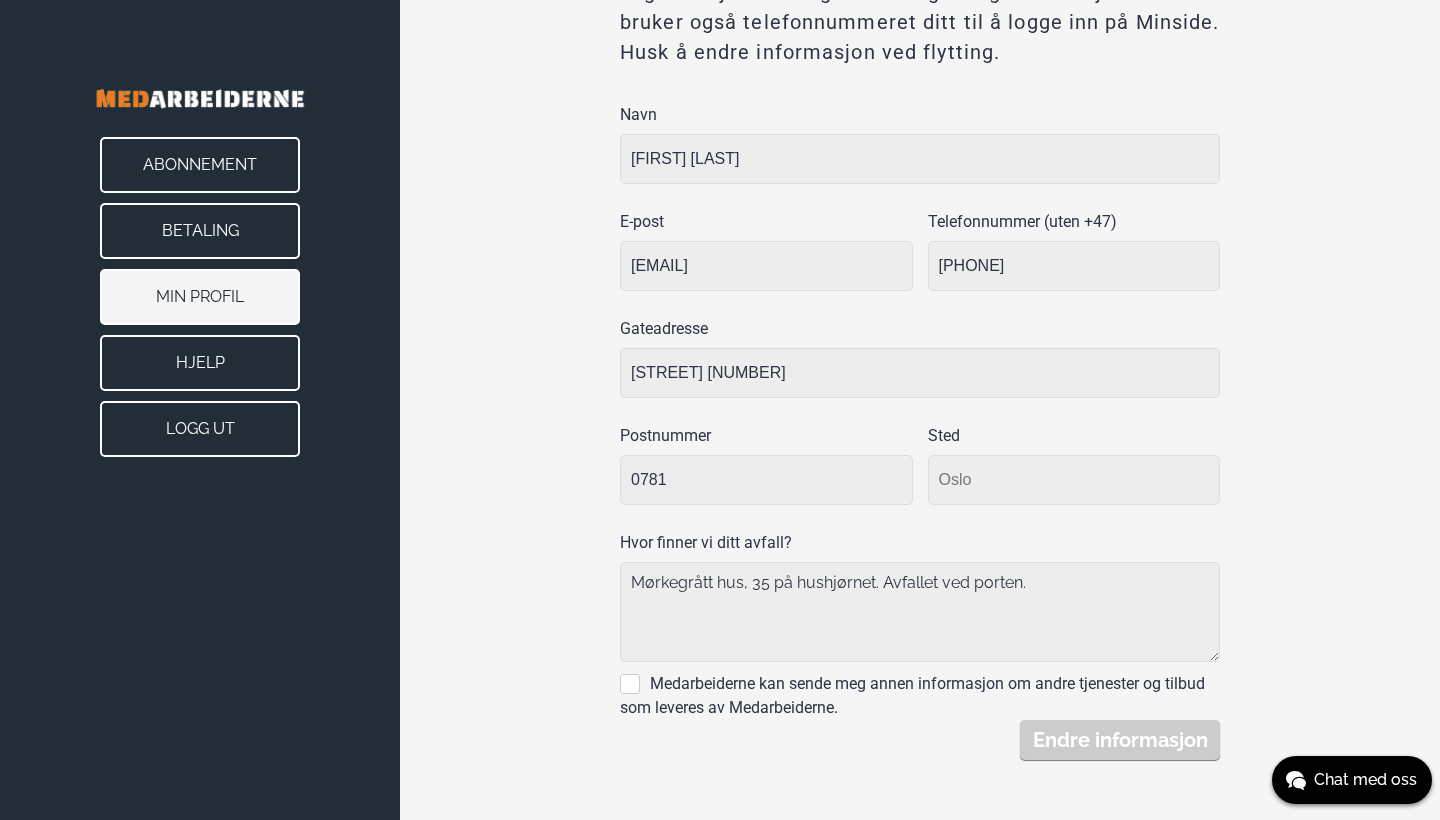 click on "Abonnement" at bounding box center [200, 165] 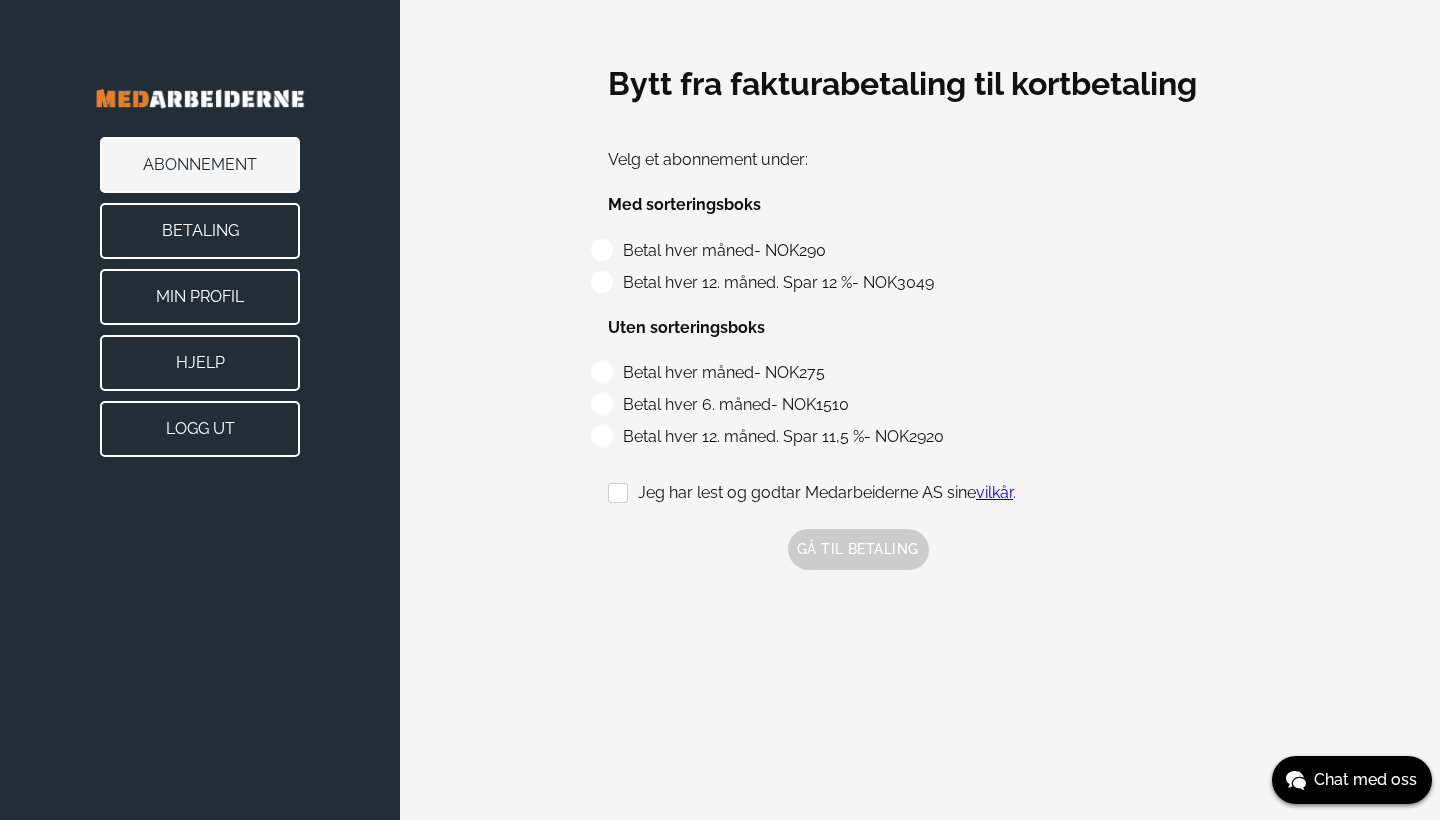 click at bounding box center [200, 98] 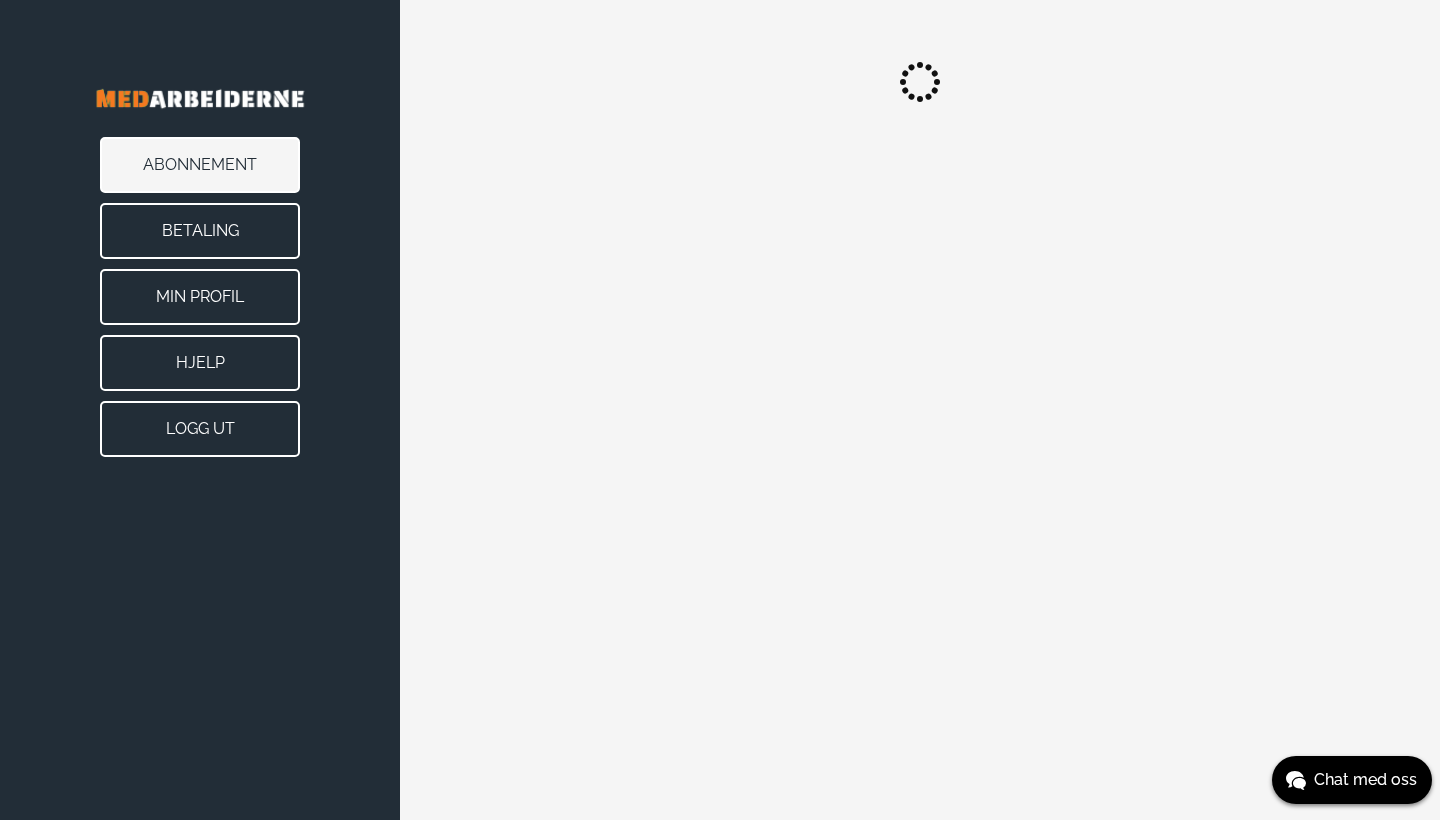 scroll, scrollTop: 0, scrollLeft: 0, axis: both 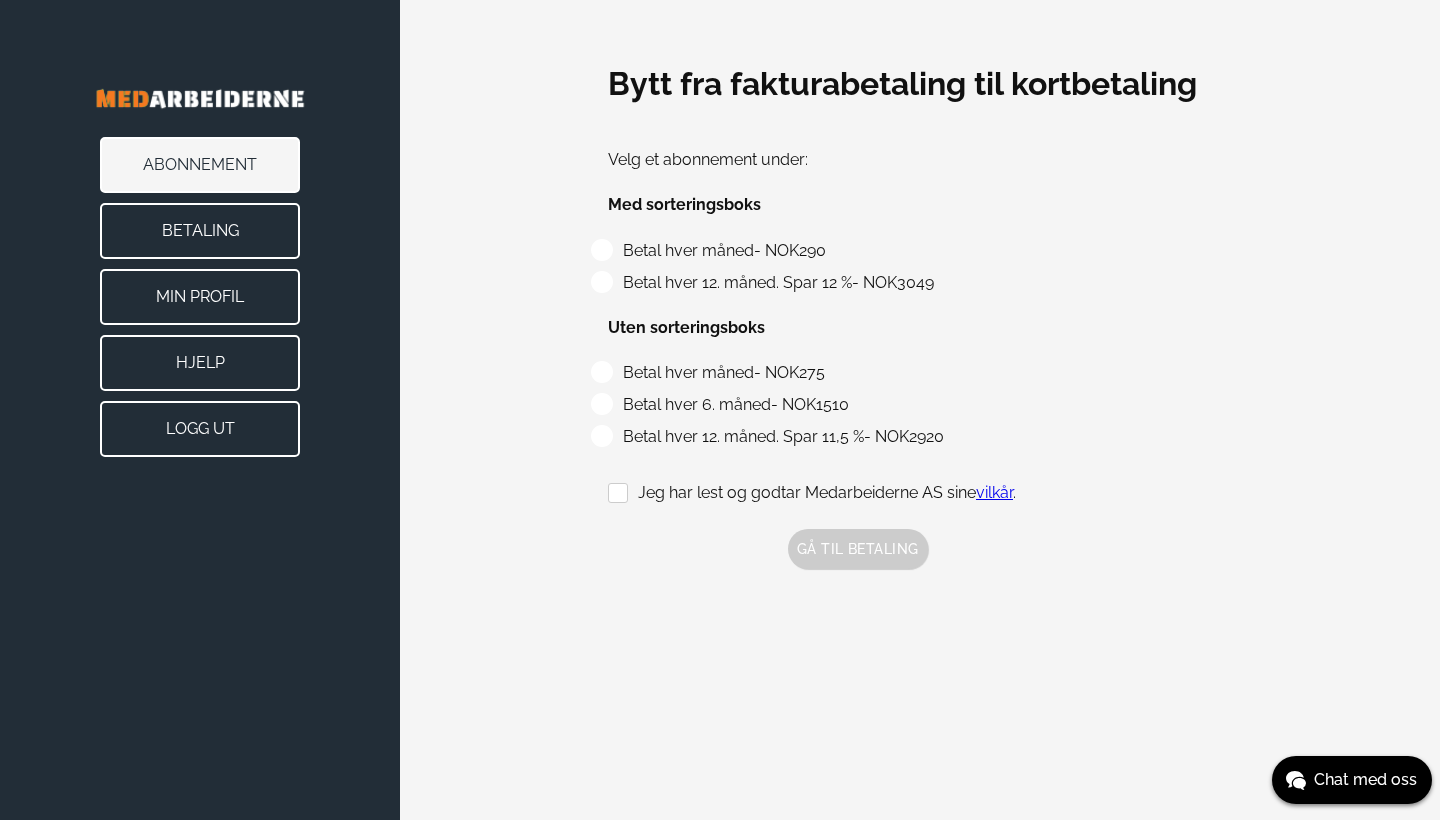 click on "Betaling" at bounding box center [200, 231] 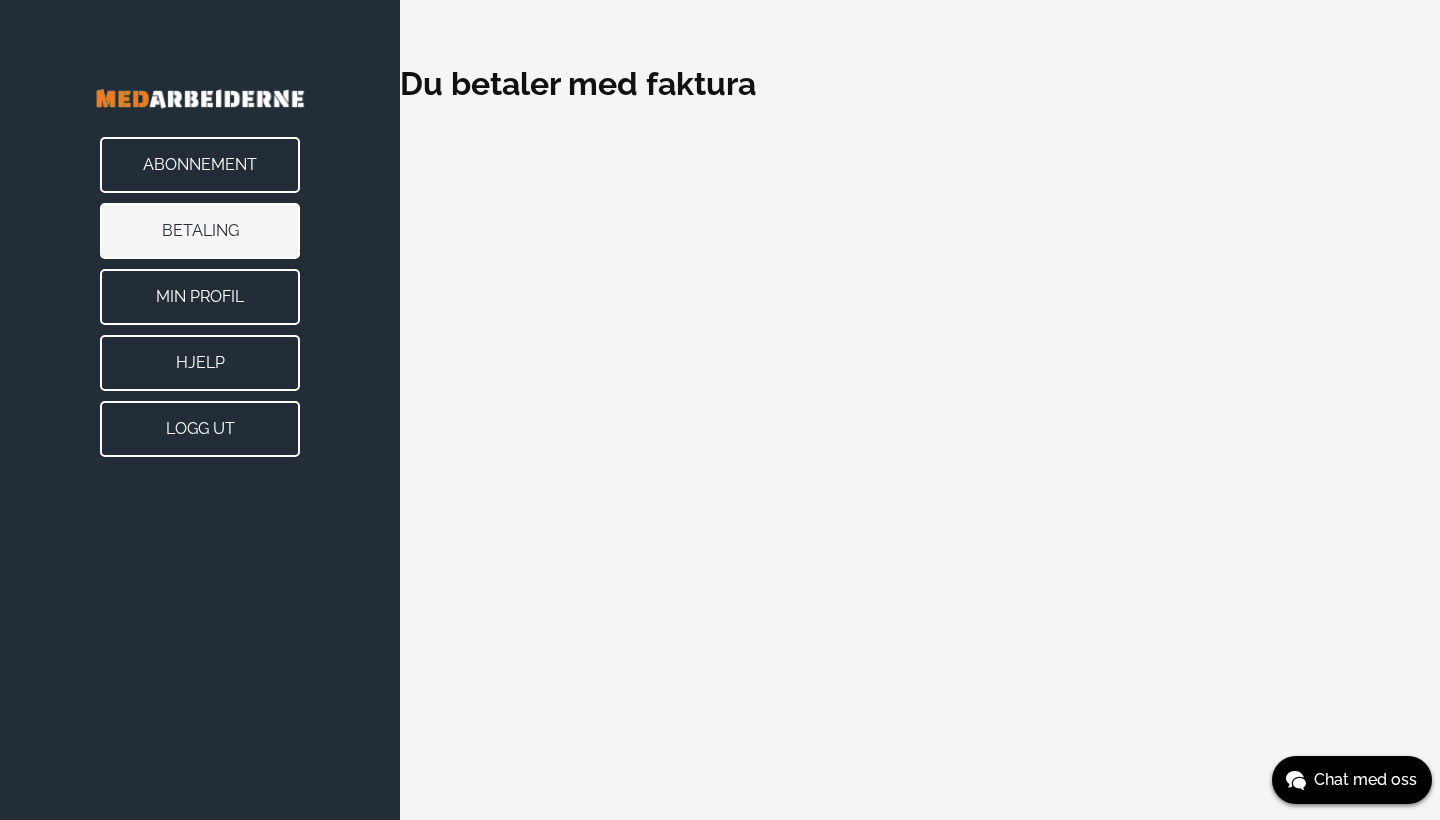 drag, startPoint x: 498, startPoint y: 96, endPoint x: 456, endPoint y: 111, distance: 44.598206 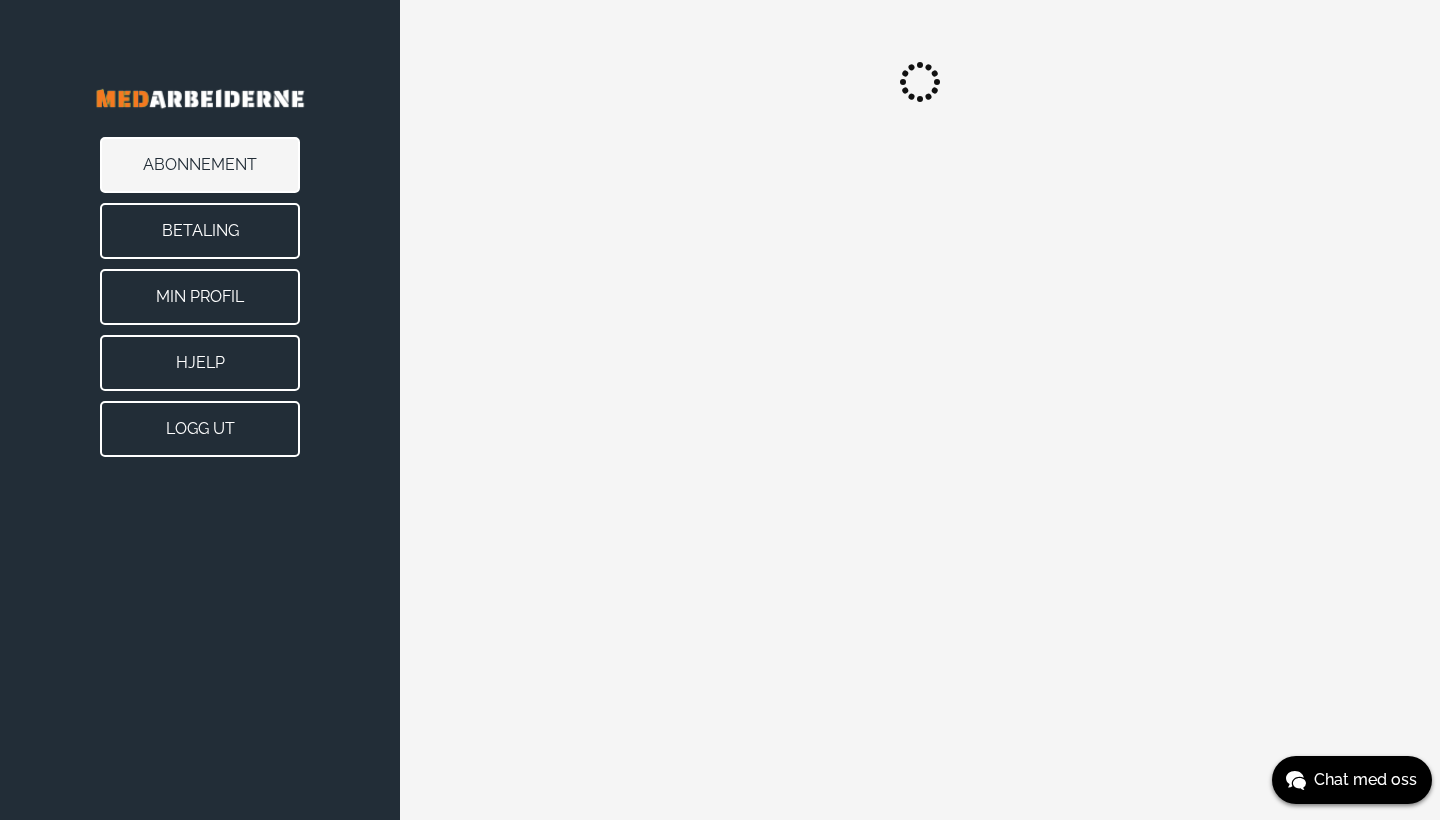scroll, scrollTop: 0, scrollLeft: 0, axis: both 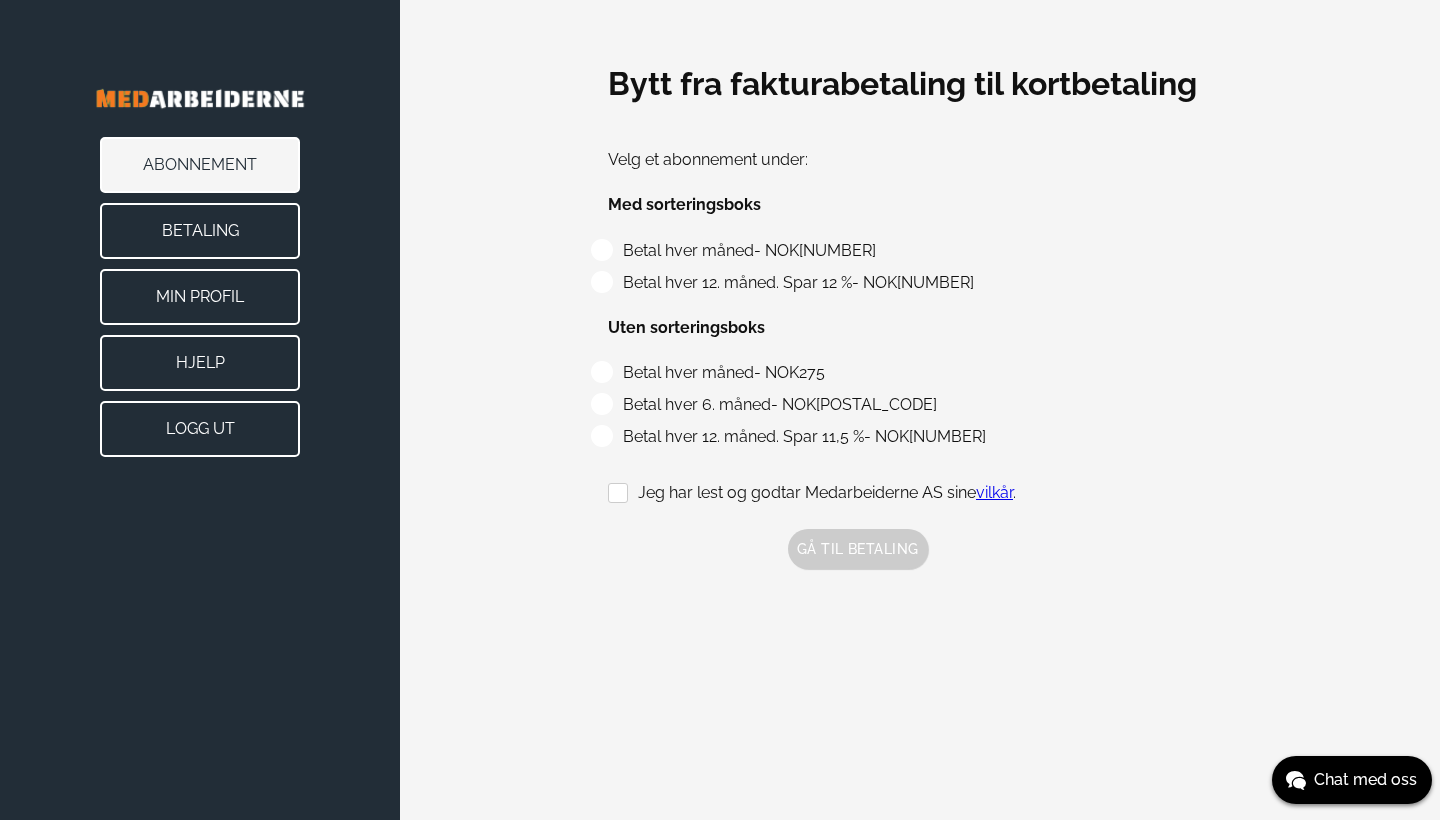 click on "Betaling" at bounding box center [200, 231] 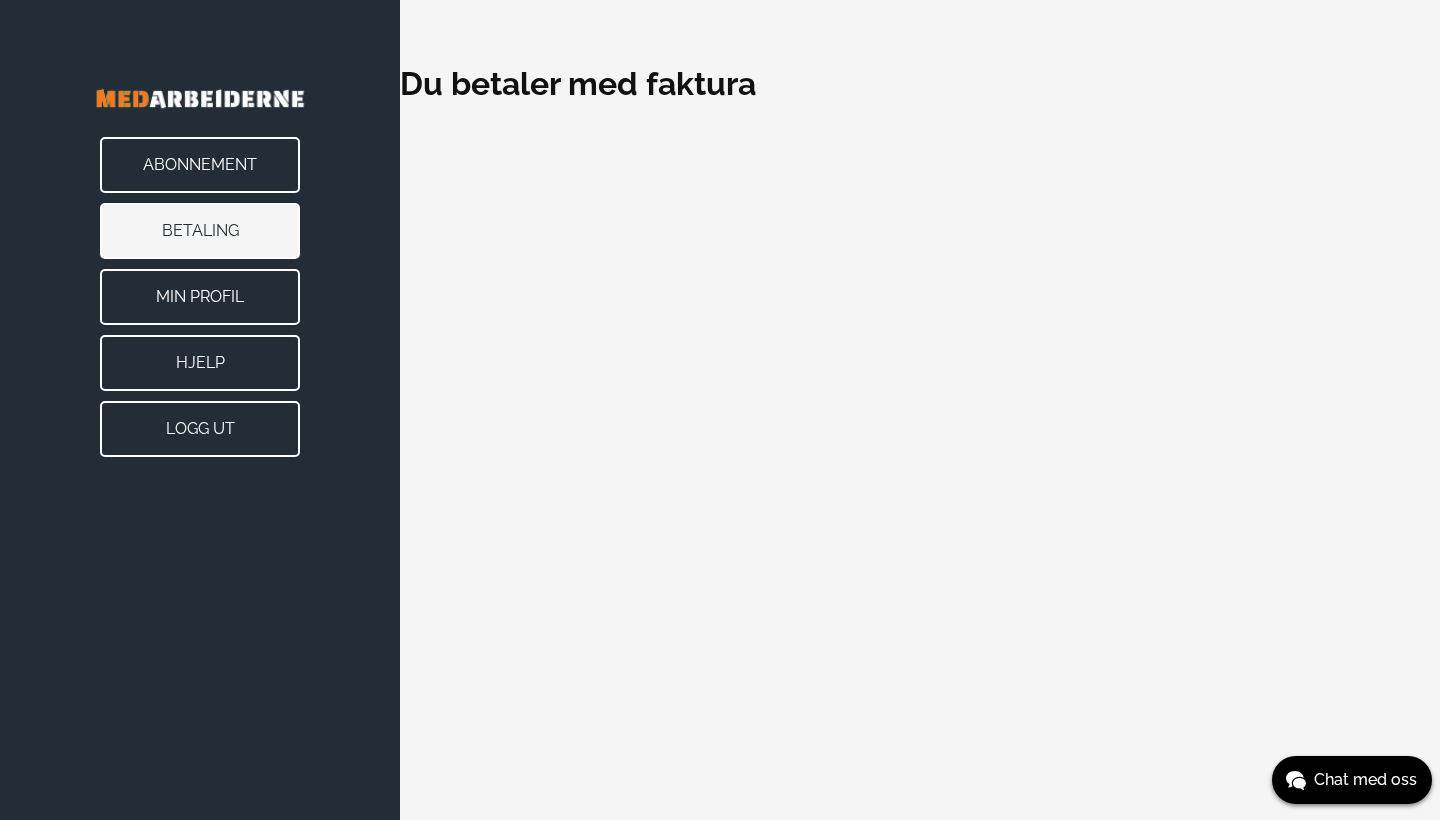 click on "Min Profil" at bounding box center (200, 297) 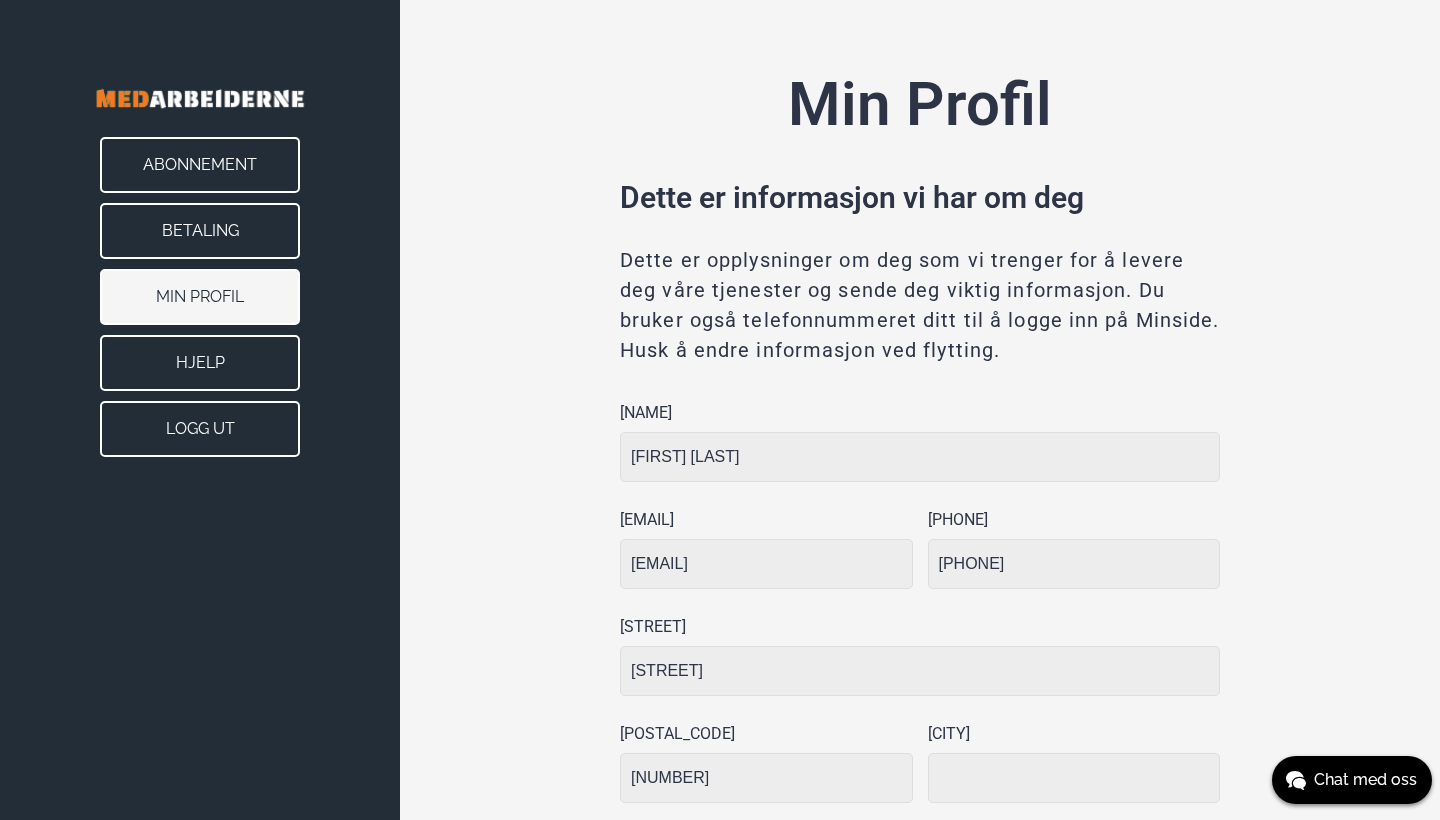 type on "[CITY]" 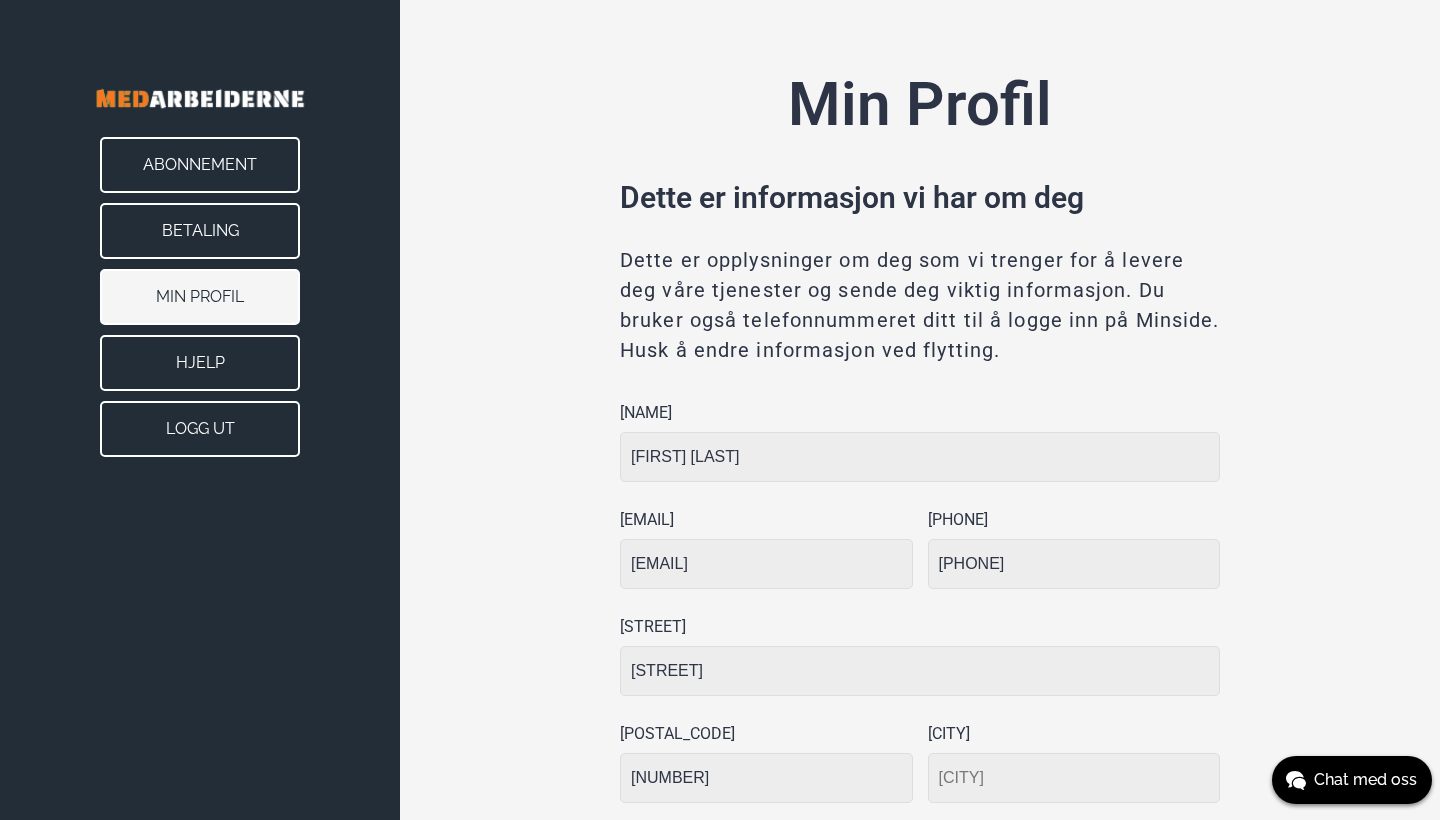 scroll, scrollTop: 0, scrollLeft: 0, axis: both 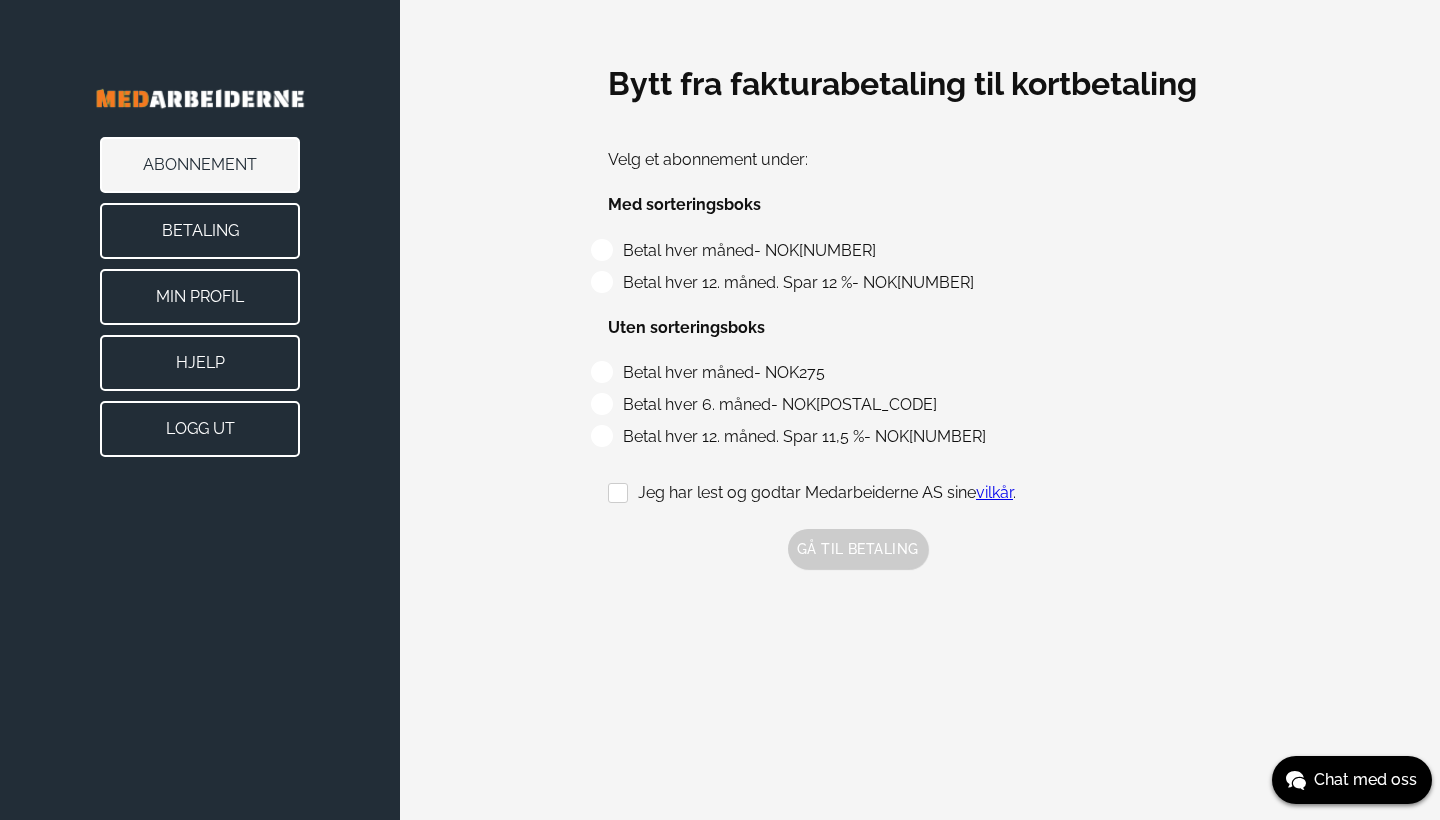 click at bounding box center [200, 98] 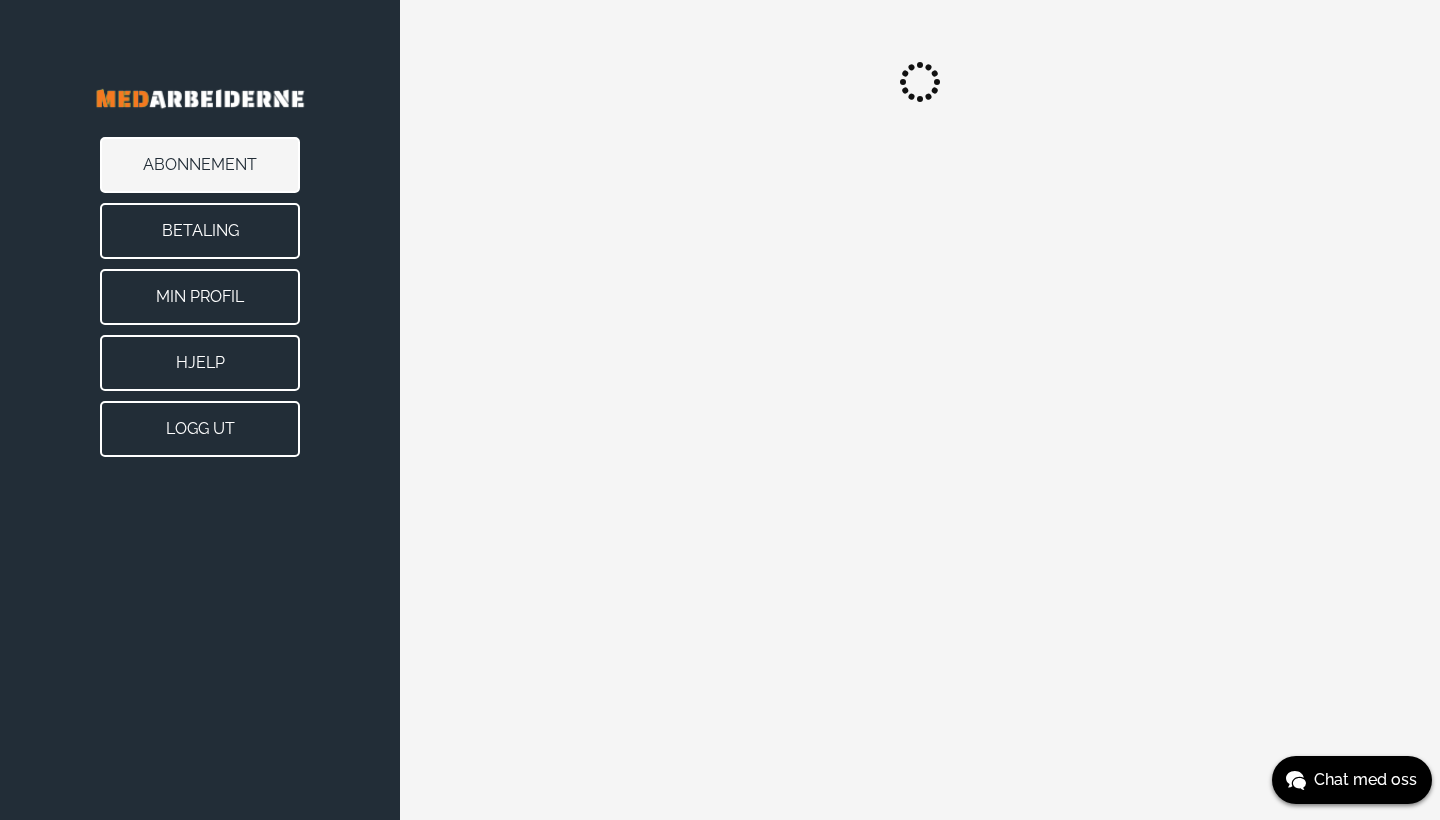 scroll, scrollTop: 0, scrollLeft: 0, axis: both 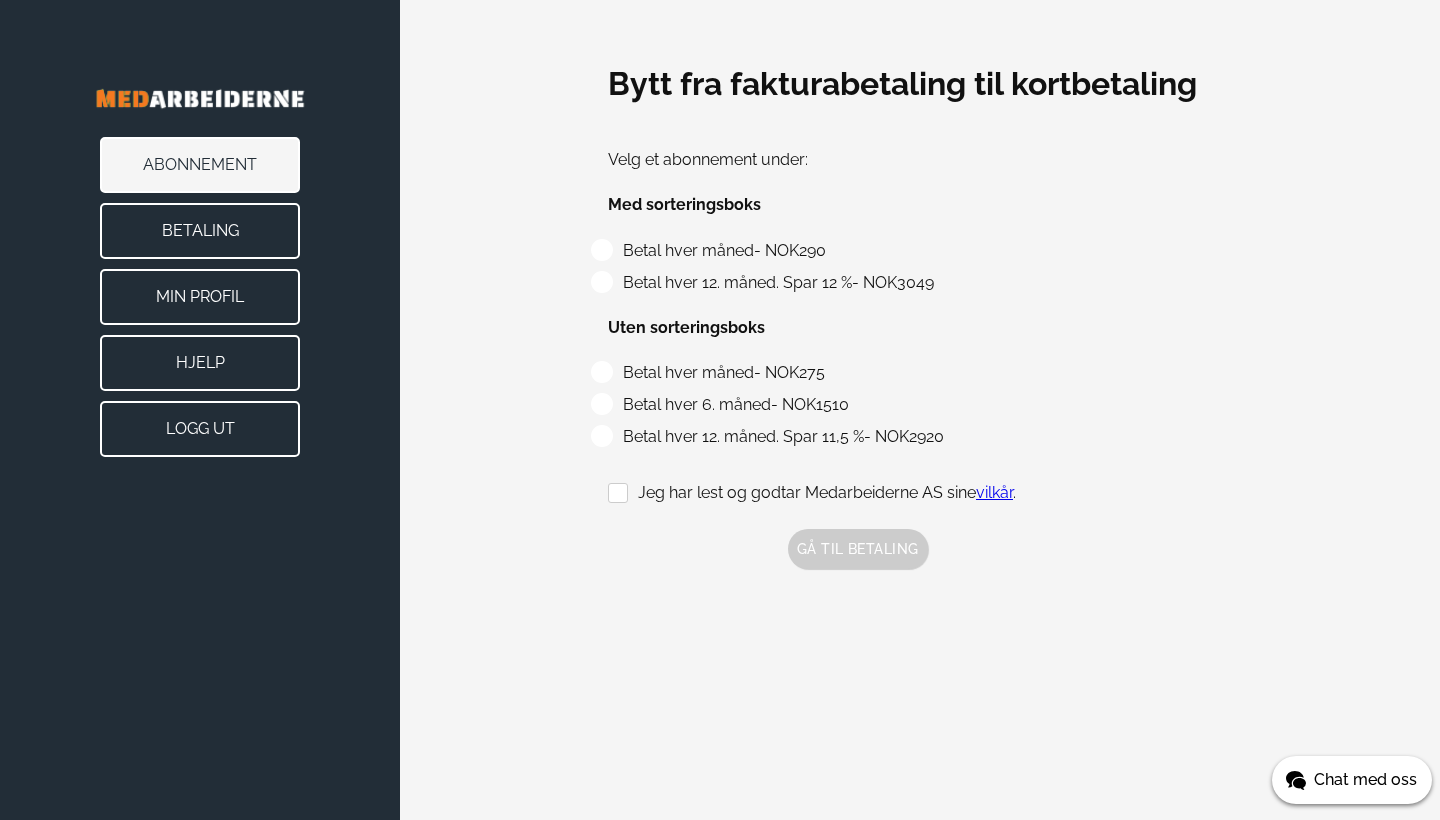 click on "Chat med oss" at bounding box center [1365, 780] 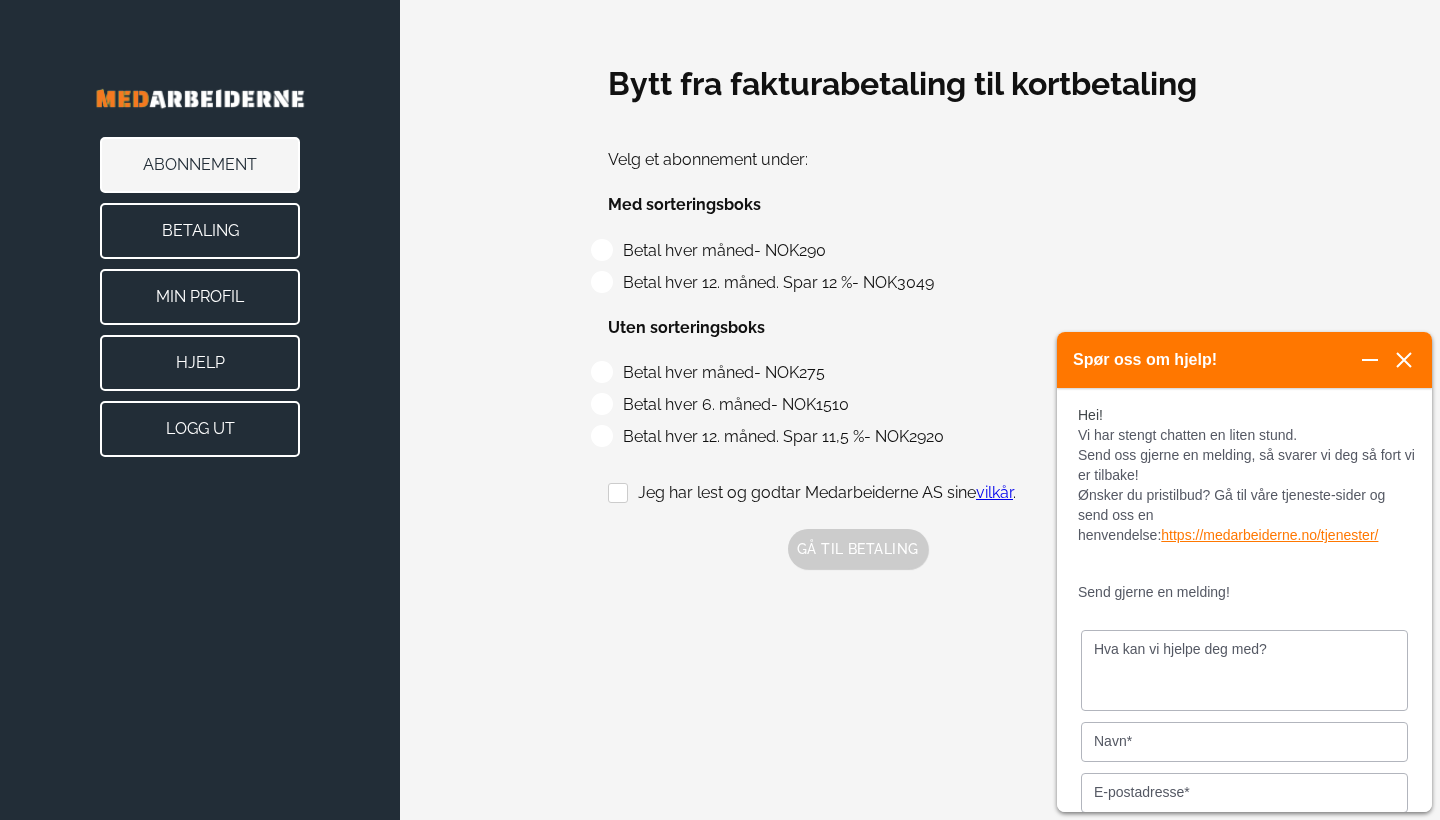 scroll, scrollTop: 0, scrollLeft: 0, axis: both 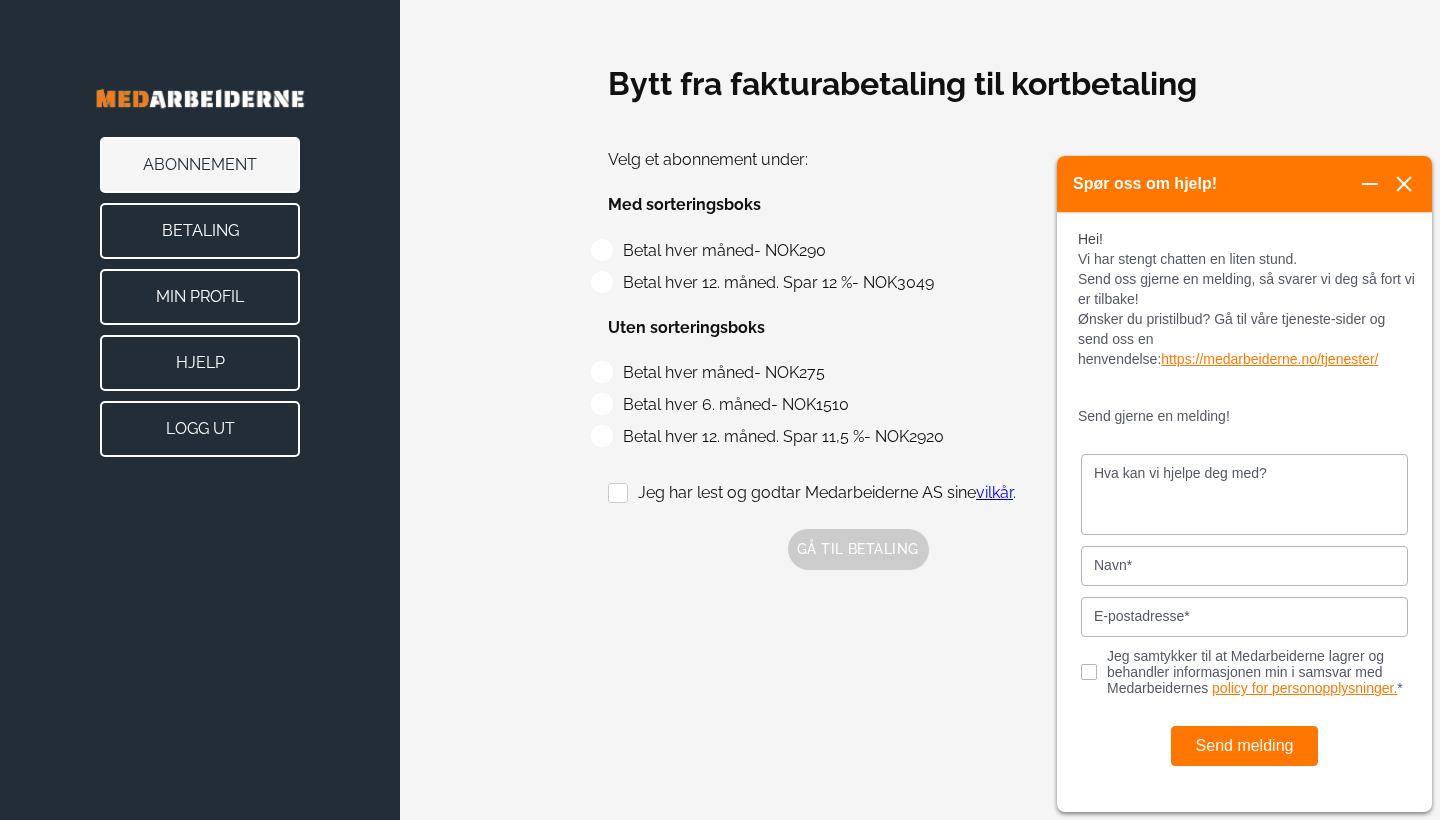 click on "Hva kan vi hjelpe deg med?" at bounding box center (1244, 494) 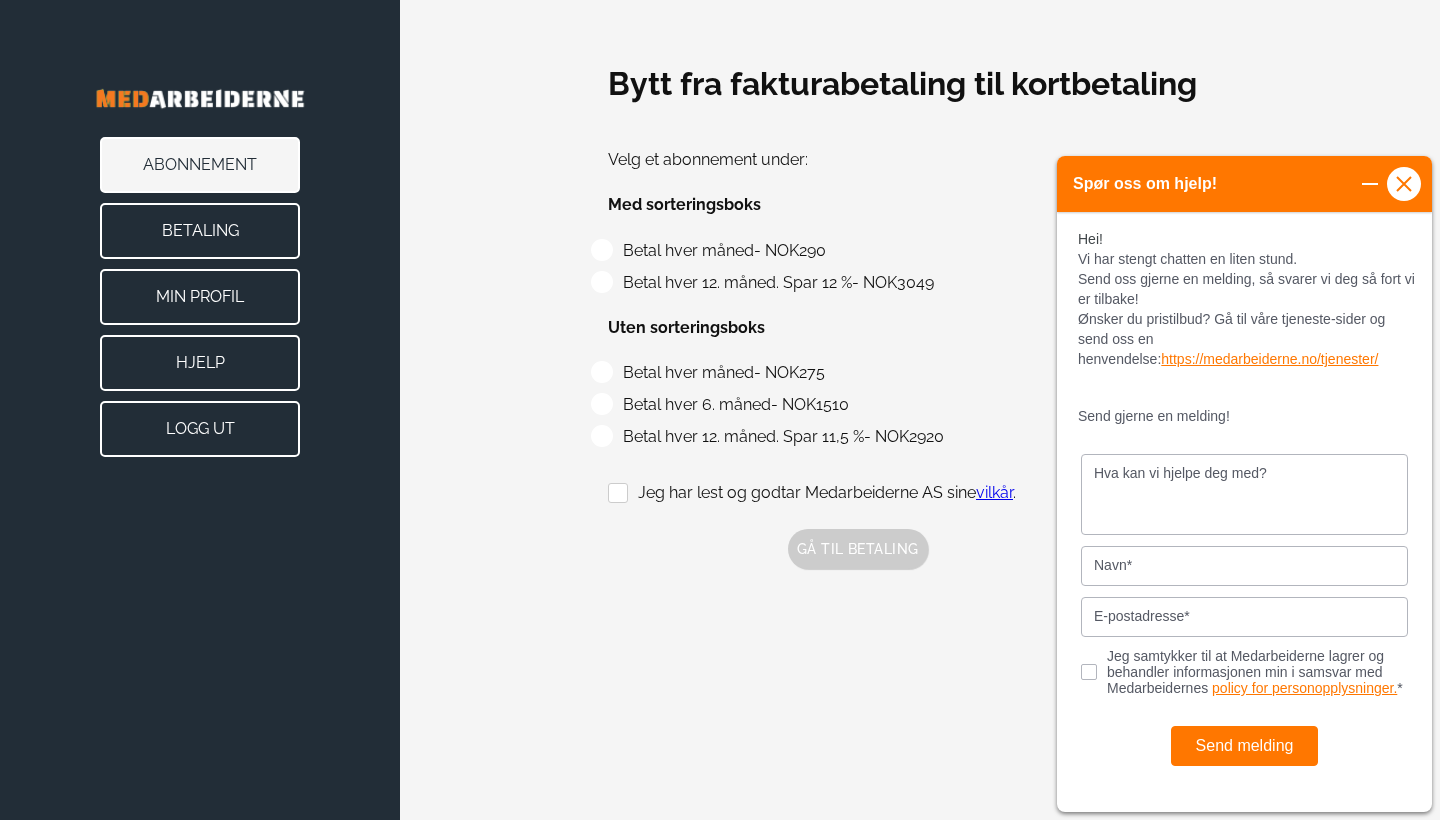 click on "Steng" at bounding box center (1404, 184) 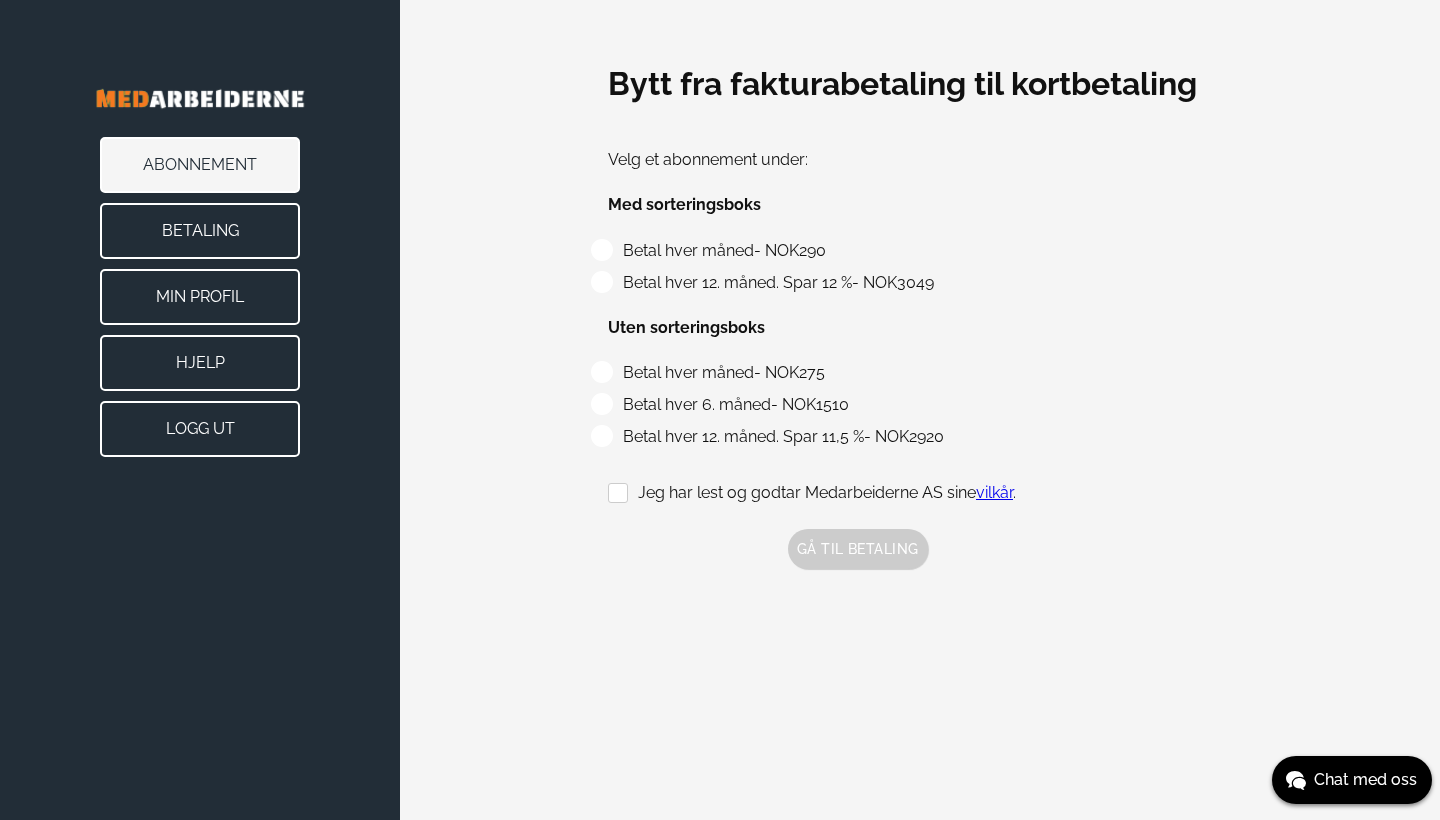 click on "Hjelp" at bounding box center [200, 363] 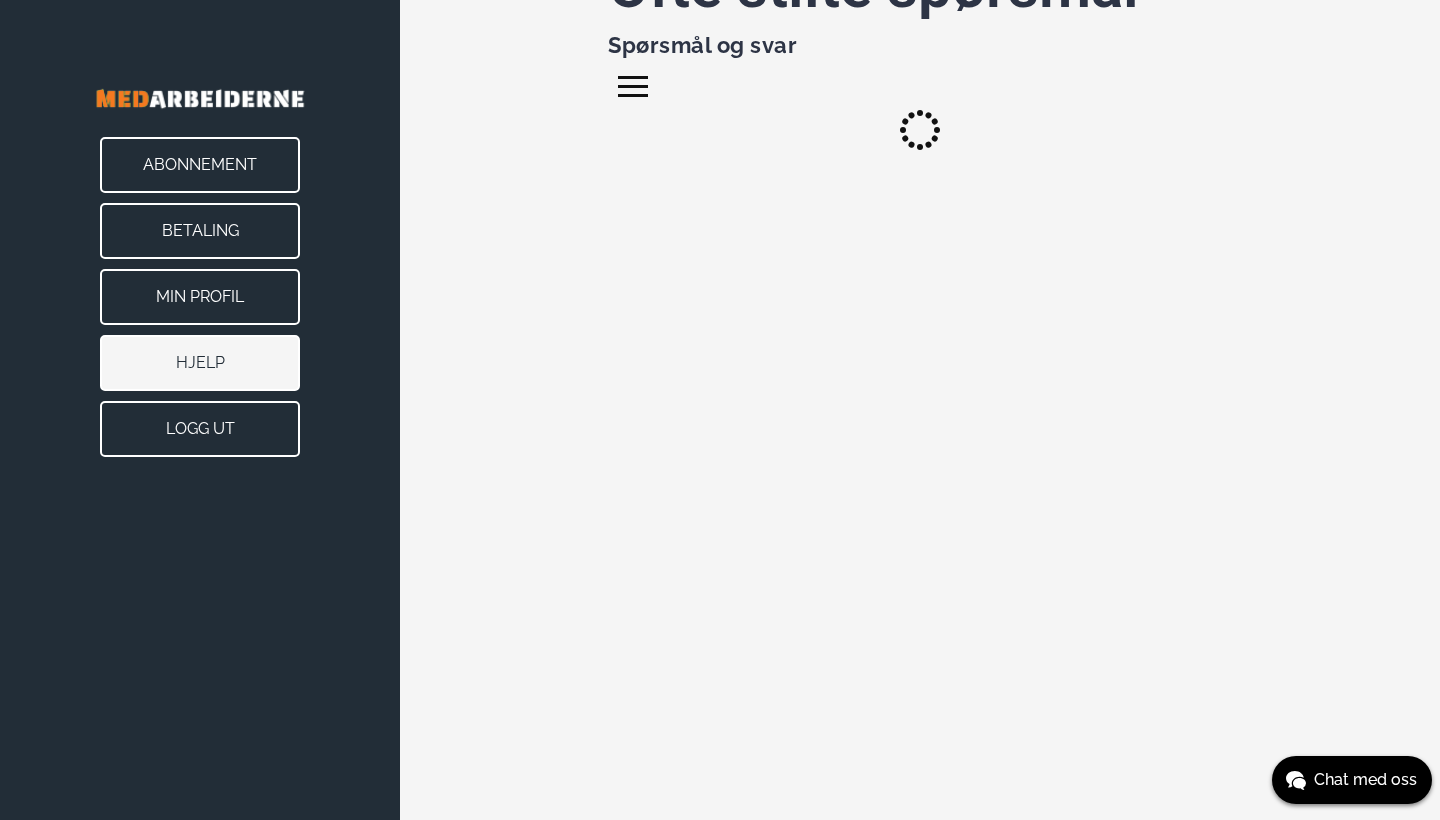 scroll, scrollTop: 0, scrollLeft: 0, axis: both 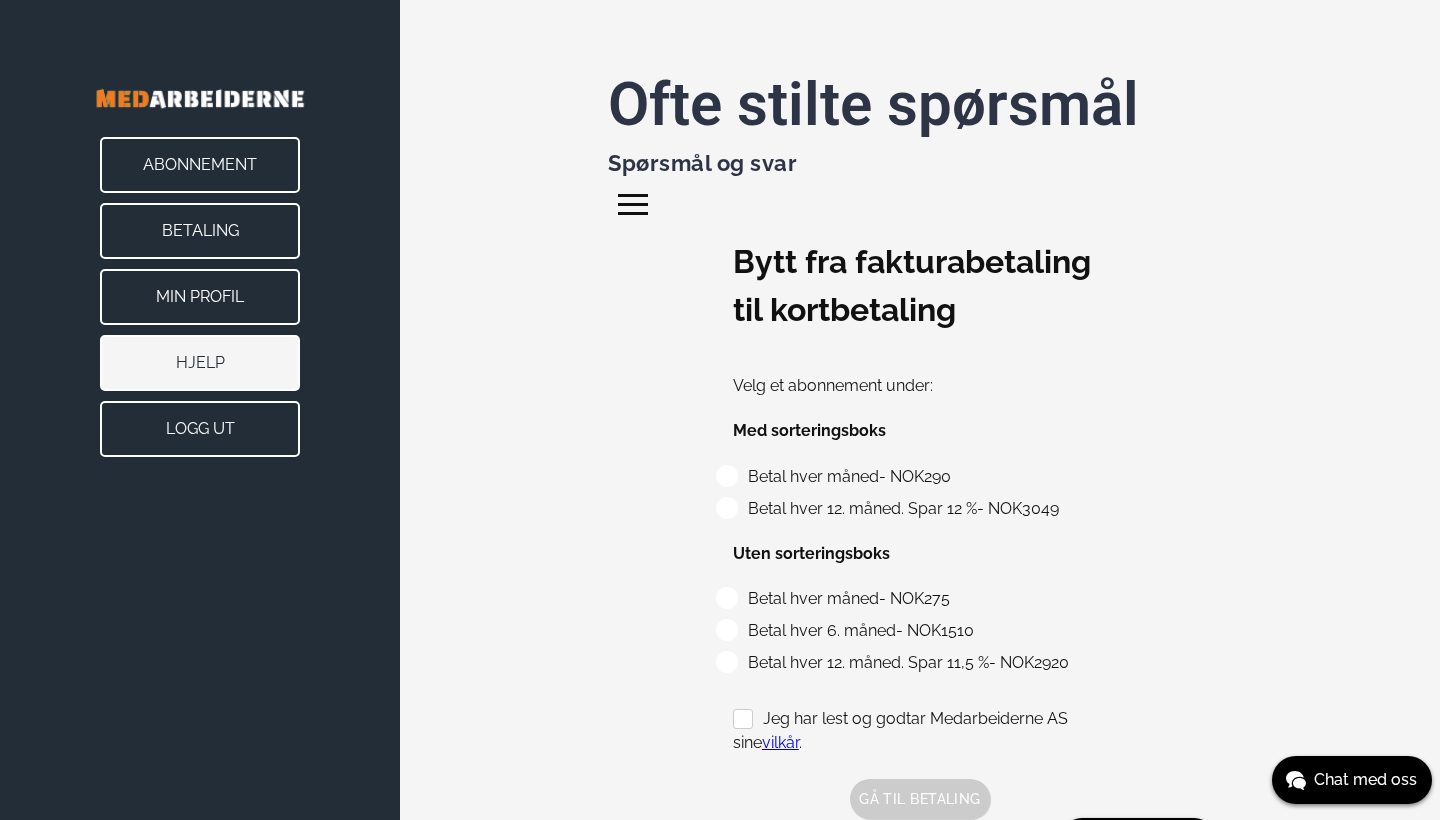 click at bounding box center [633, 195] 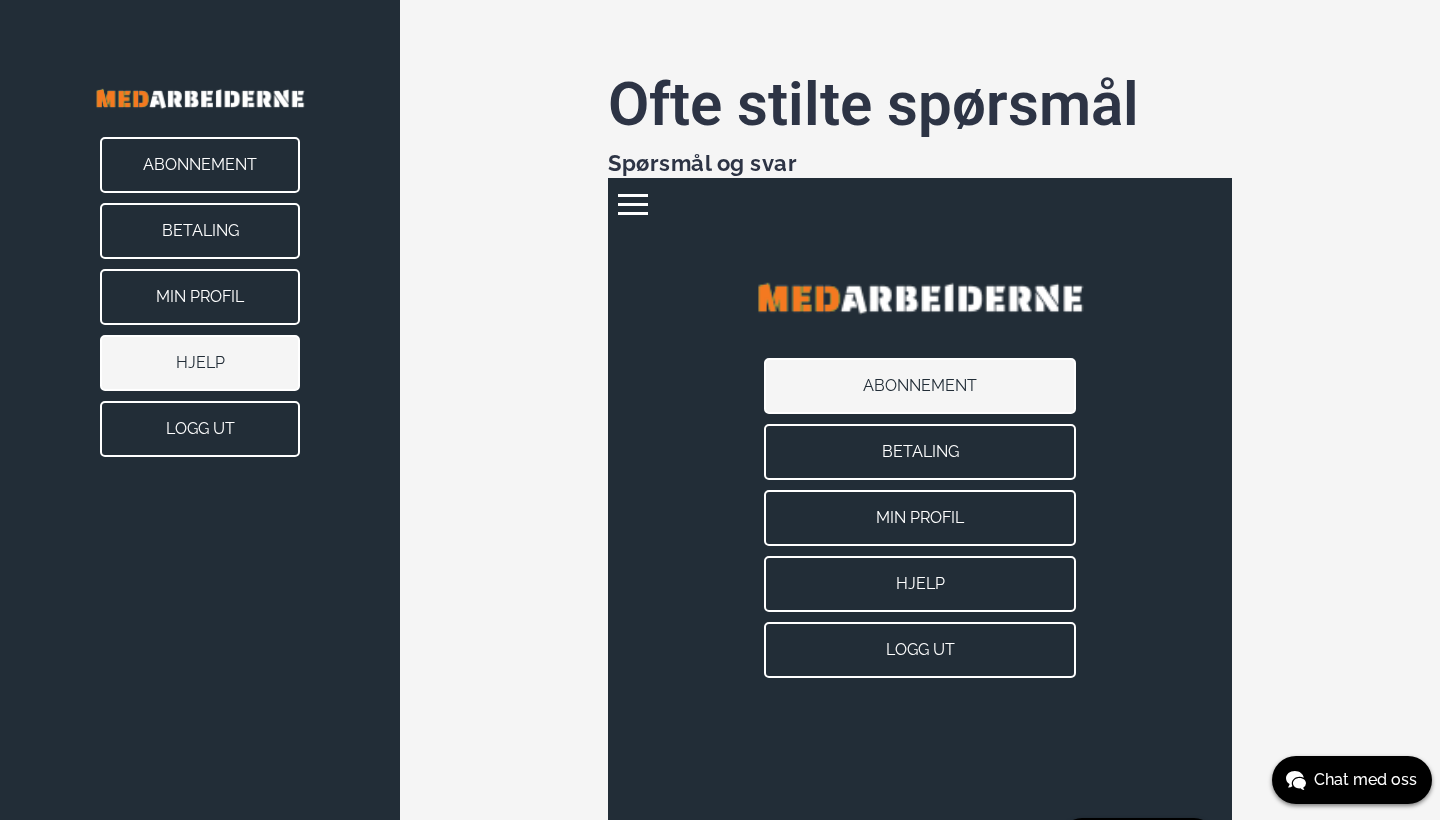 scroll, scrollTop: 0, scrollLeft: 0, axis: both 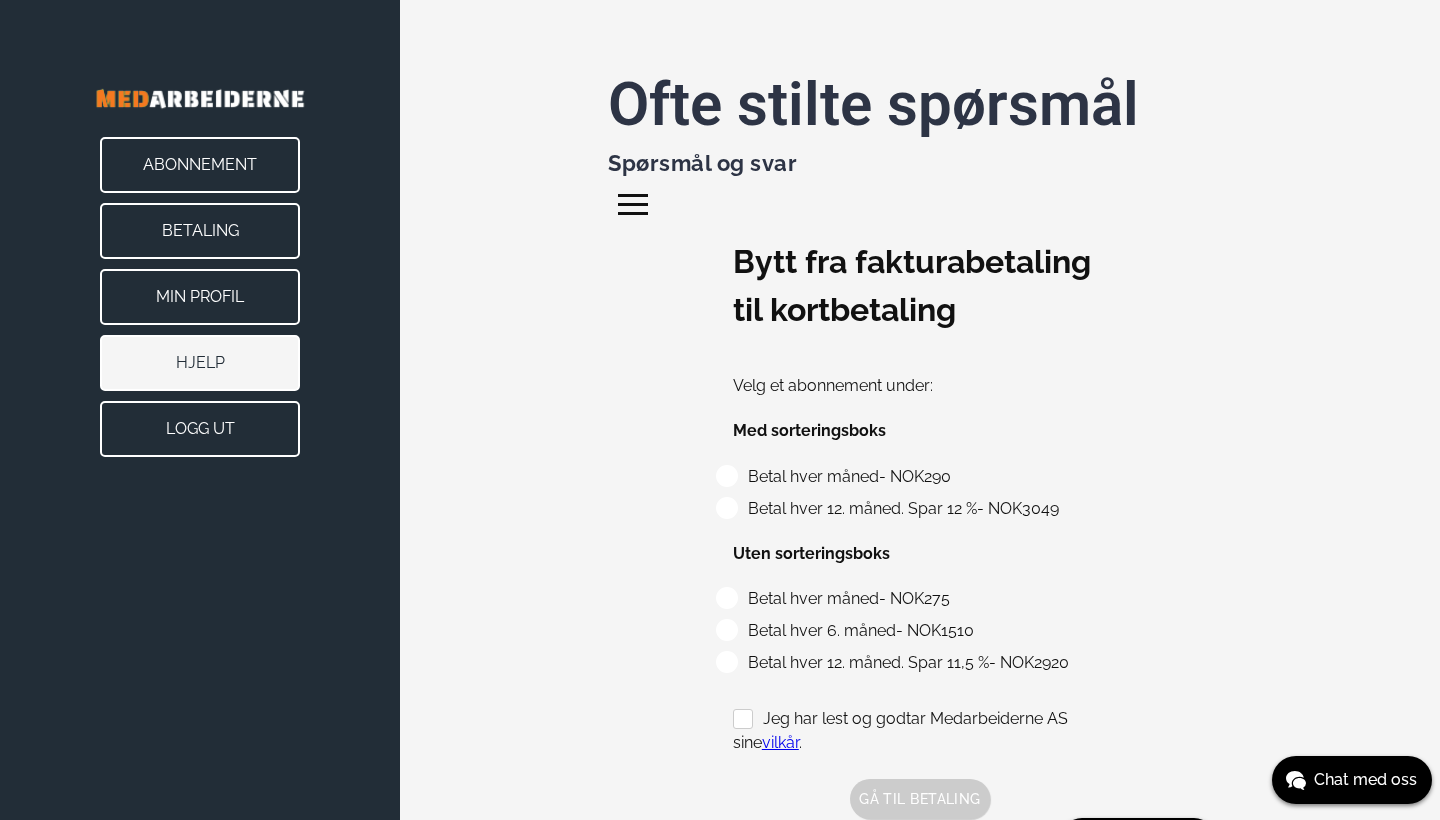 click on "Hjelp" at bounding box center (200, 363) 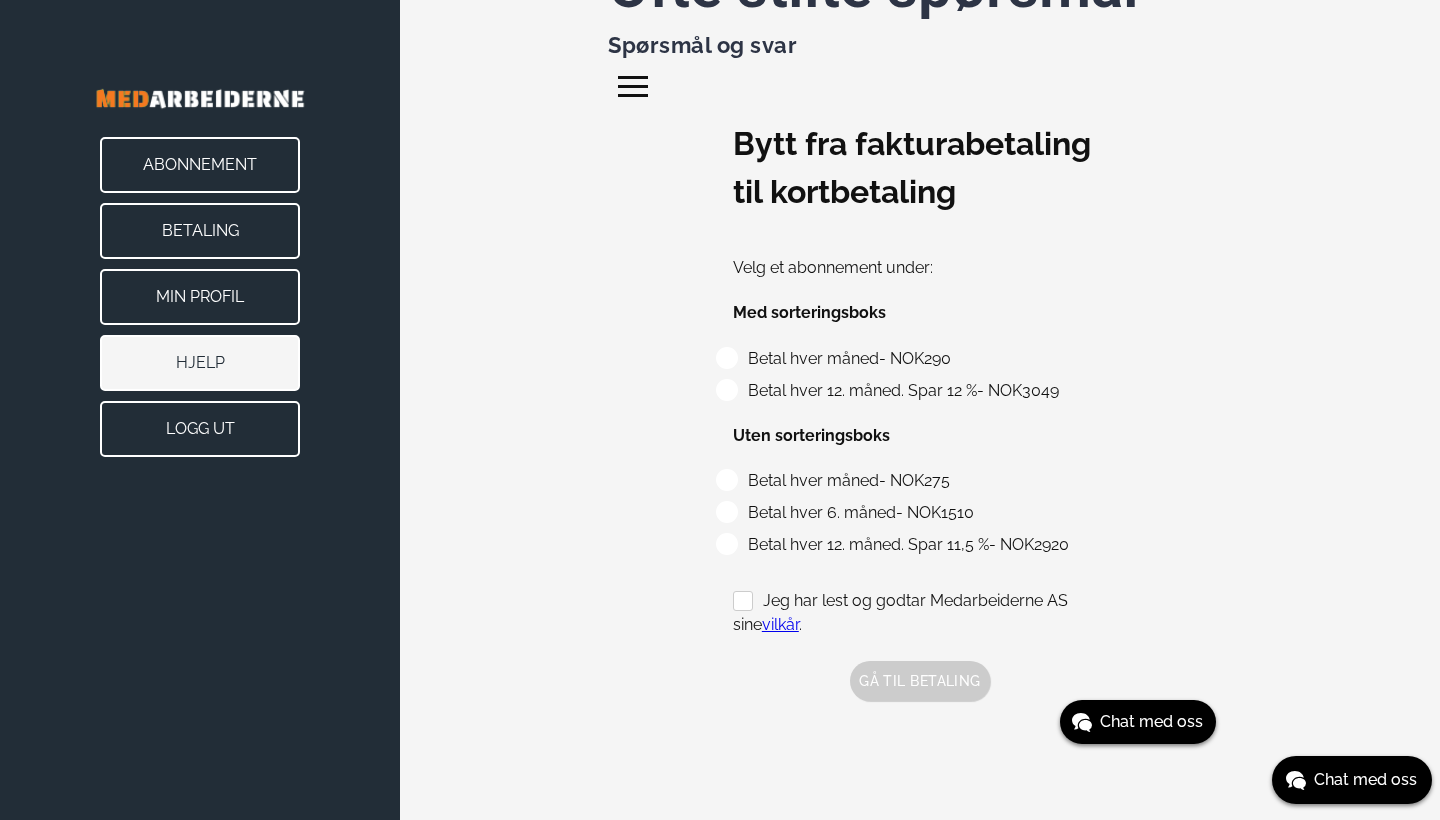 scroll, scrollTop: 118, scrollLeft: 0, axis: vertical 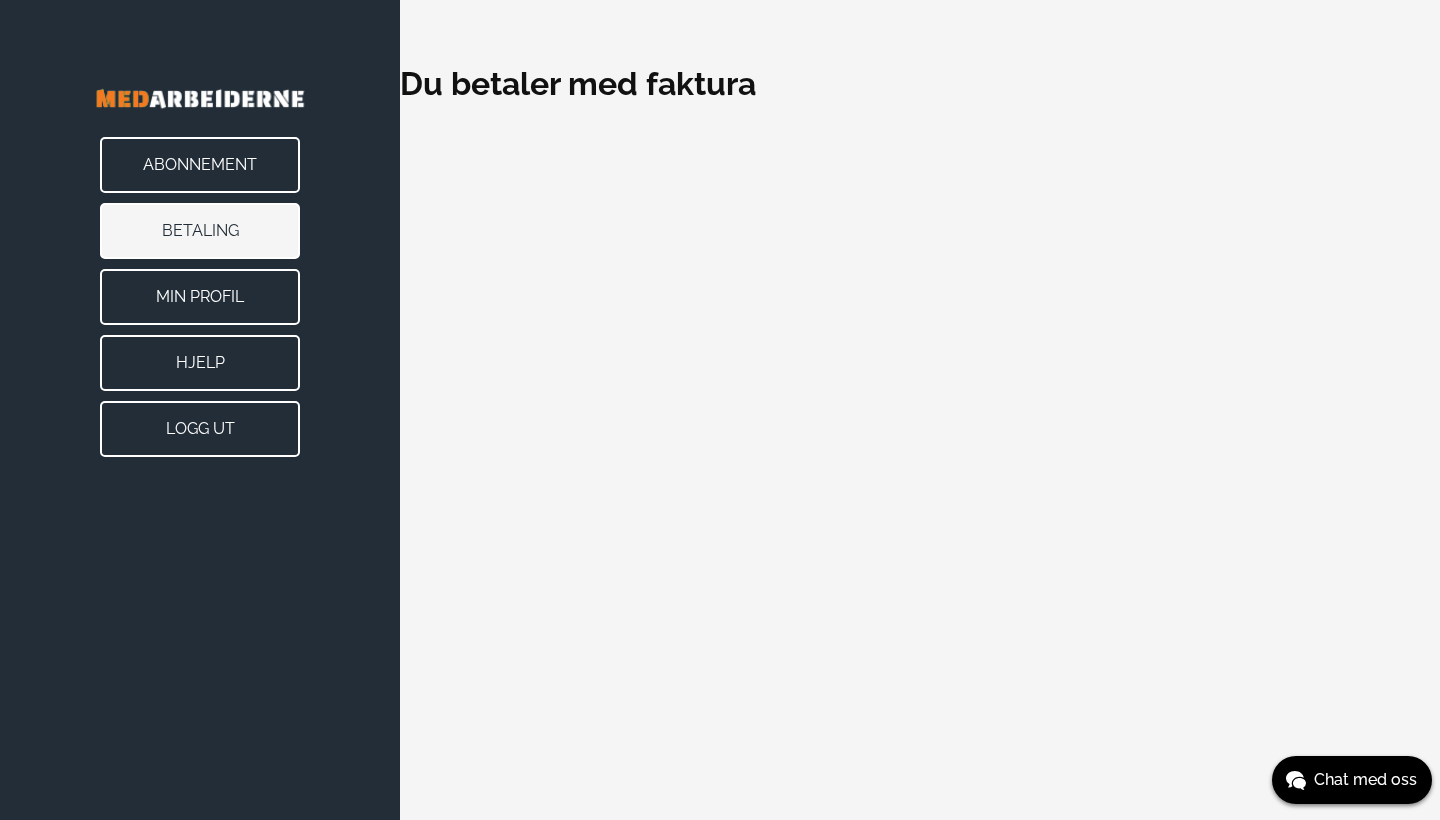 click on "Abonnement" at bounding box center [200, 165] 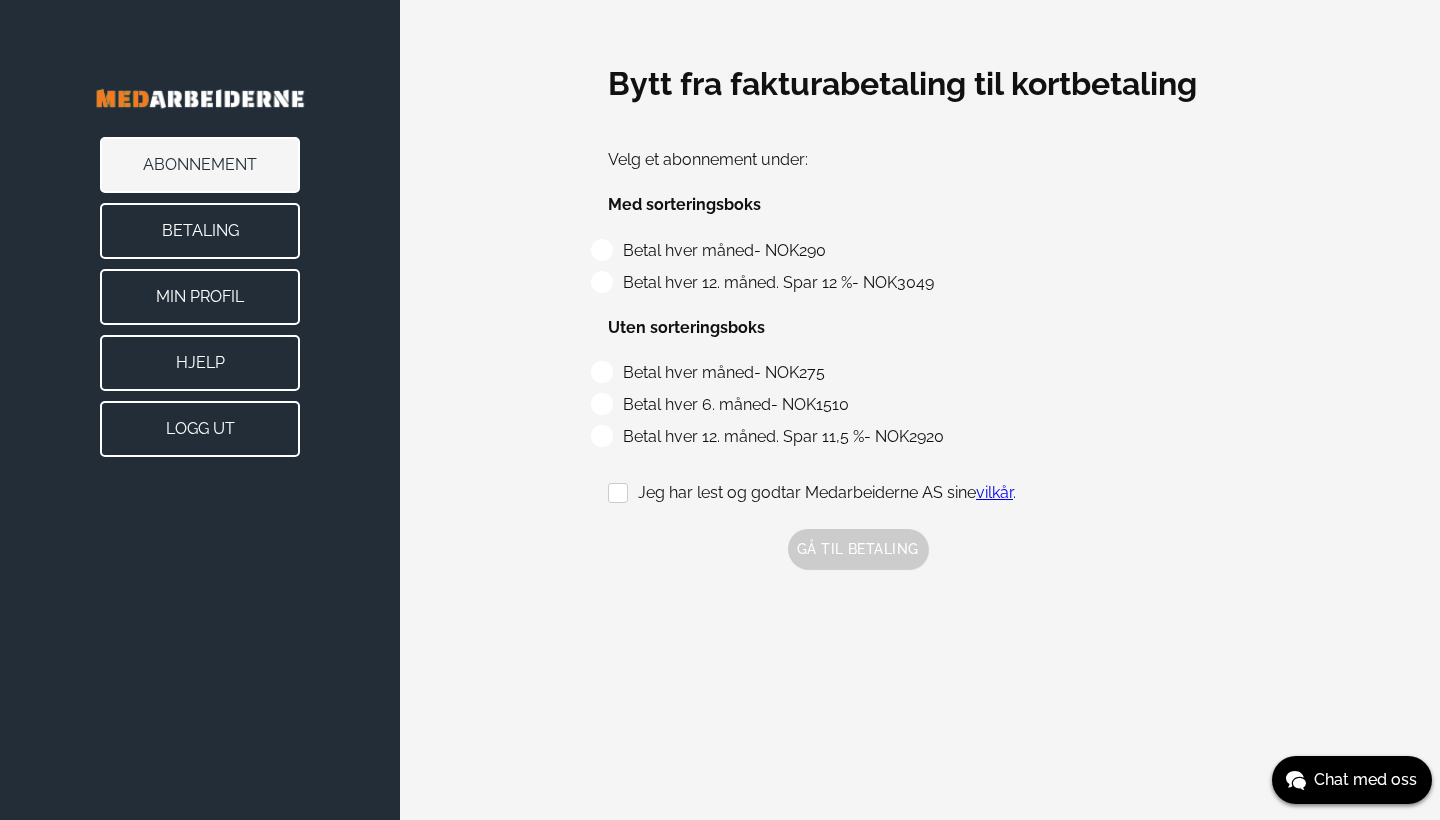 click on "Hjelp" at bounding box center (200, 363) 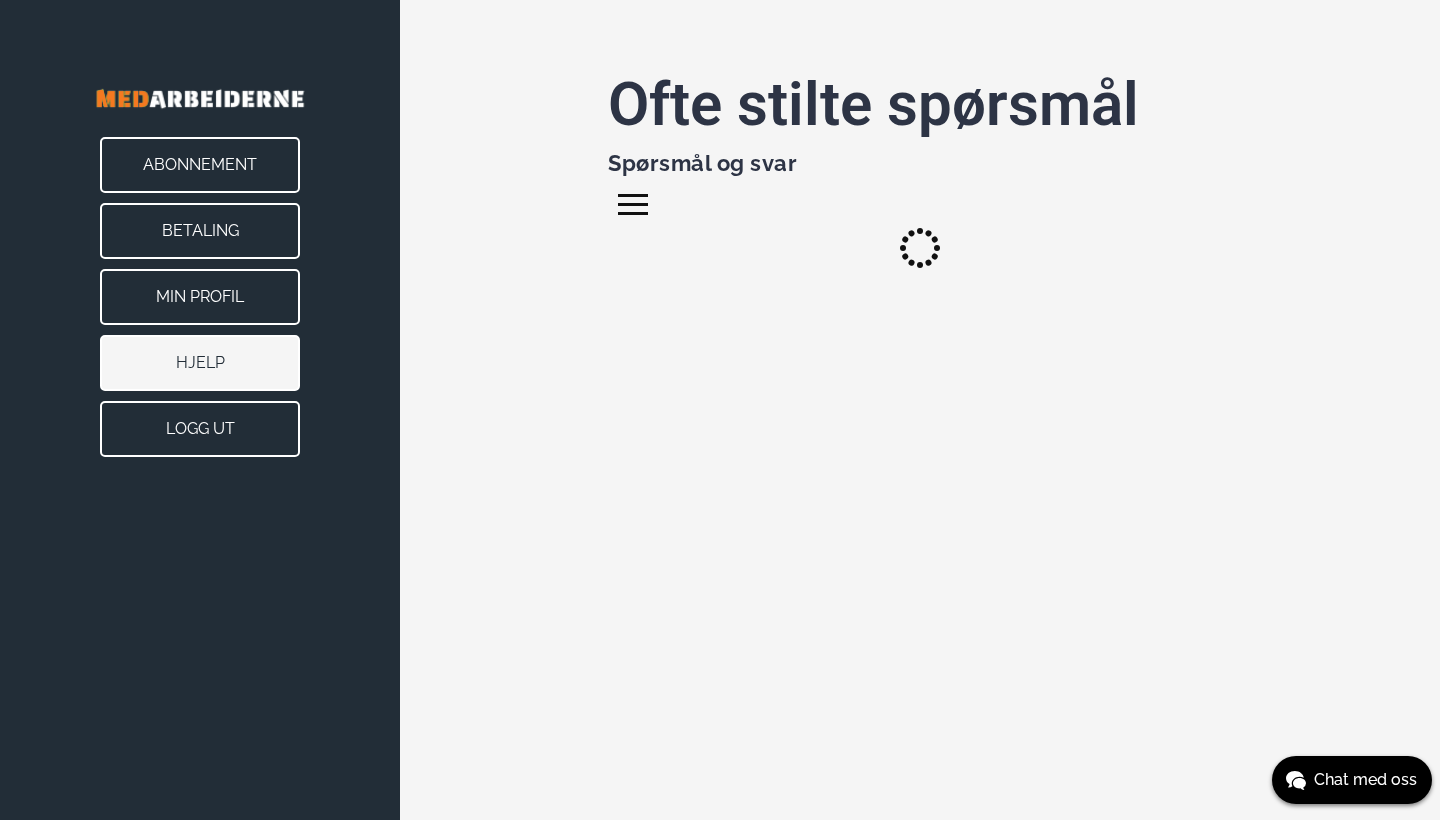 scroll, scrollTop: 0, scrollLeft: 0, axis: both 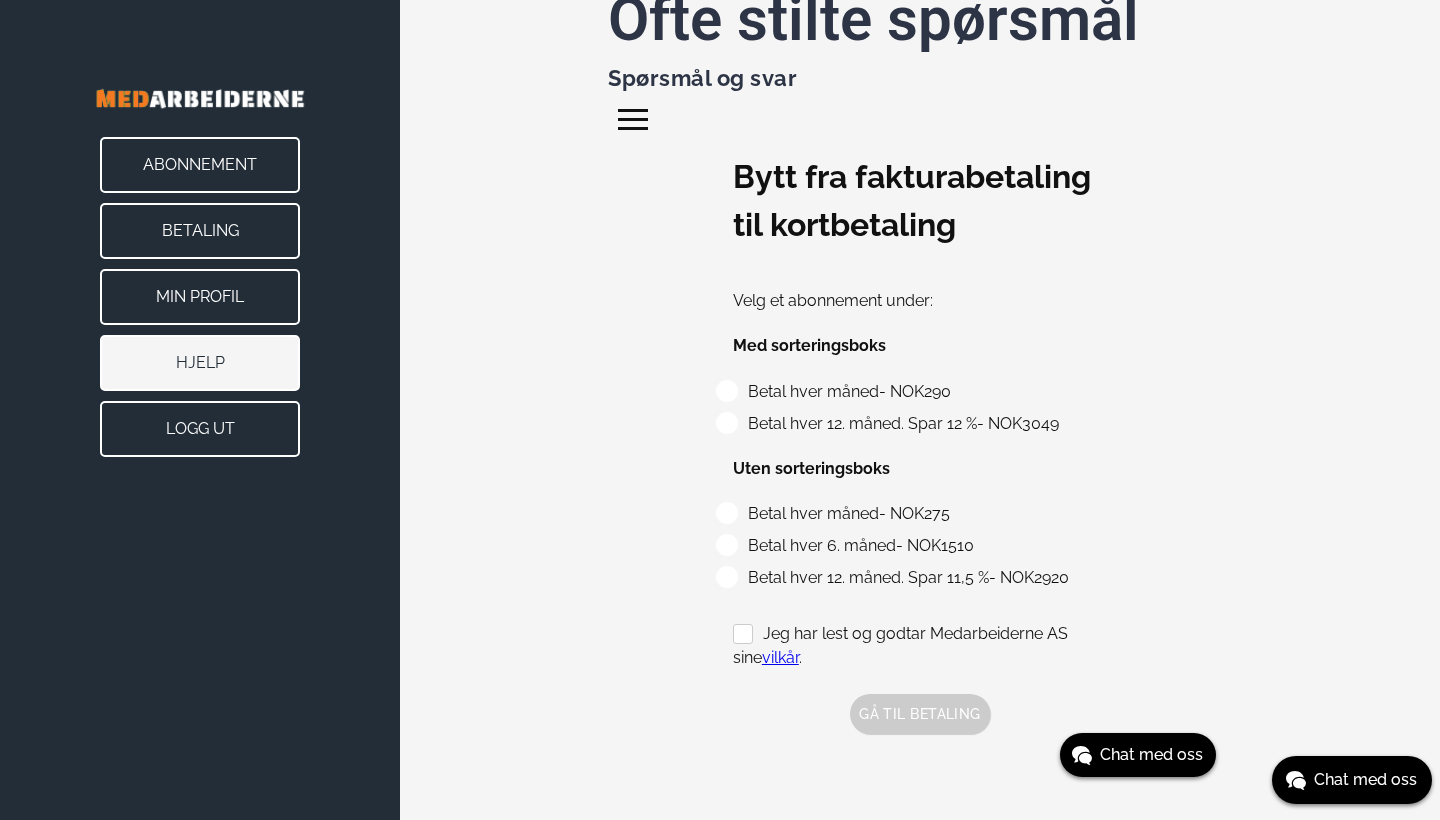 click on "Hjelp" at bounding box center (200, 363) 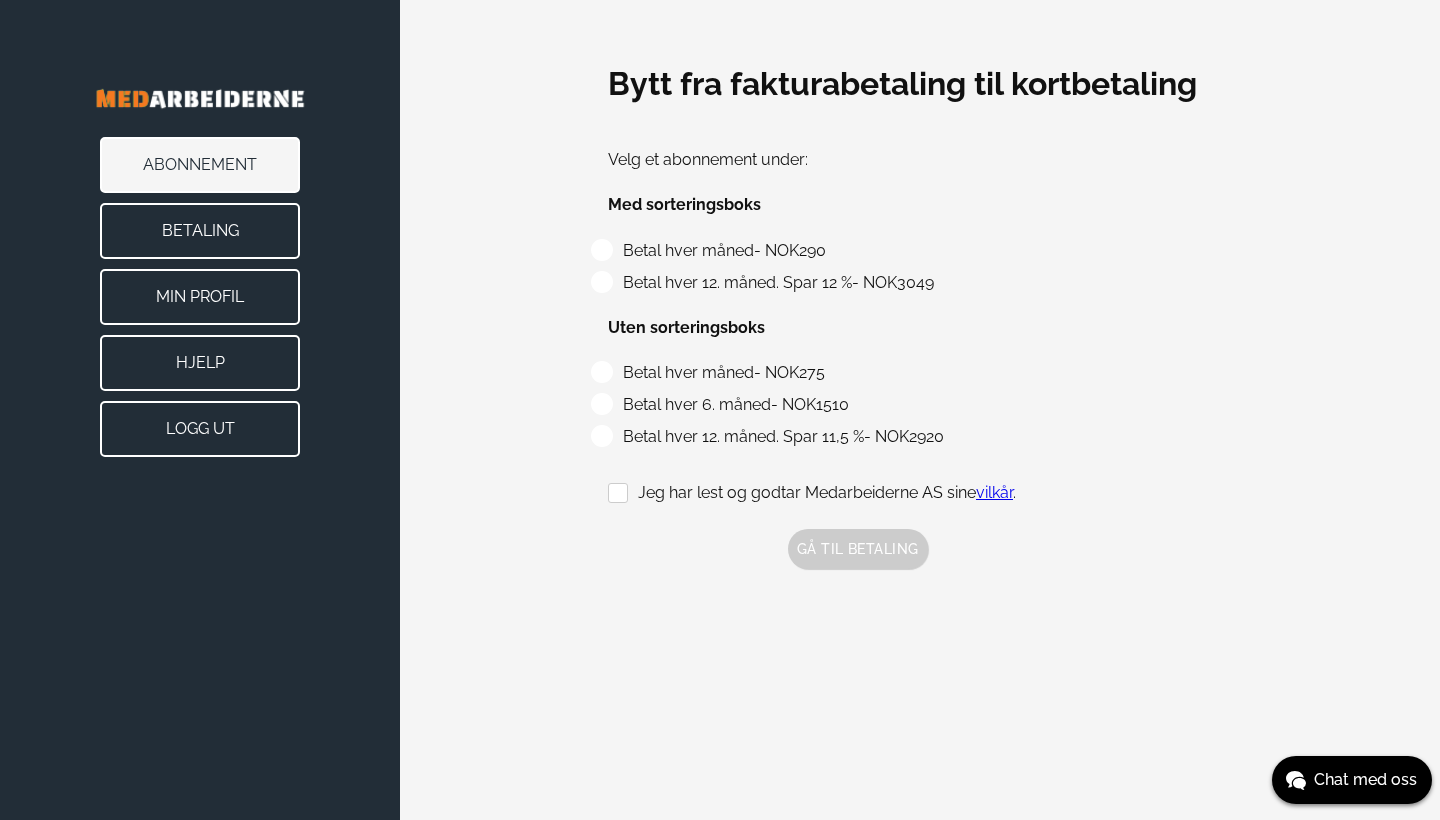 scroll, scrollTop: 0, scrollLeft: 0, axis: both 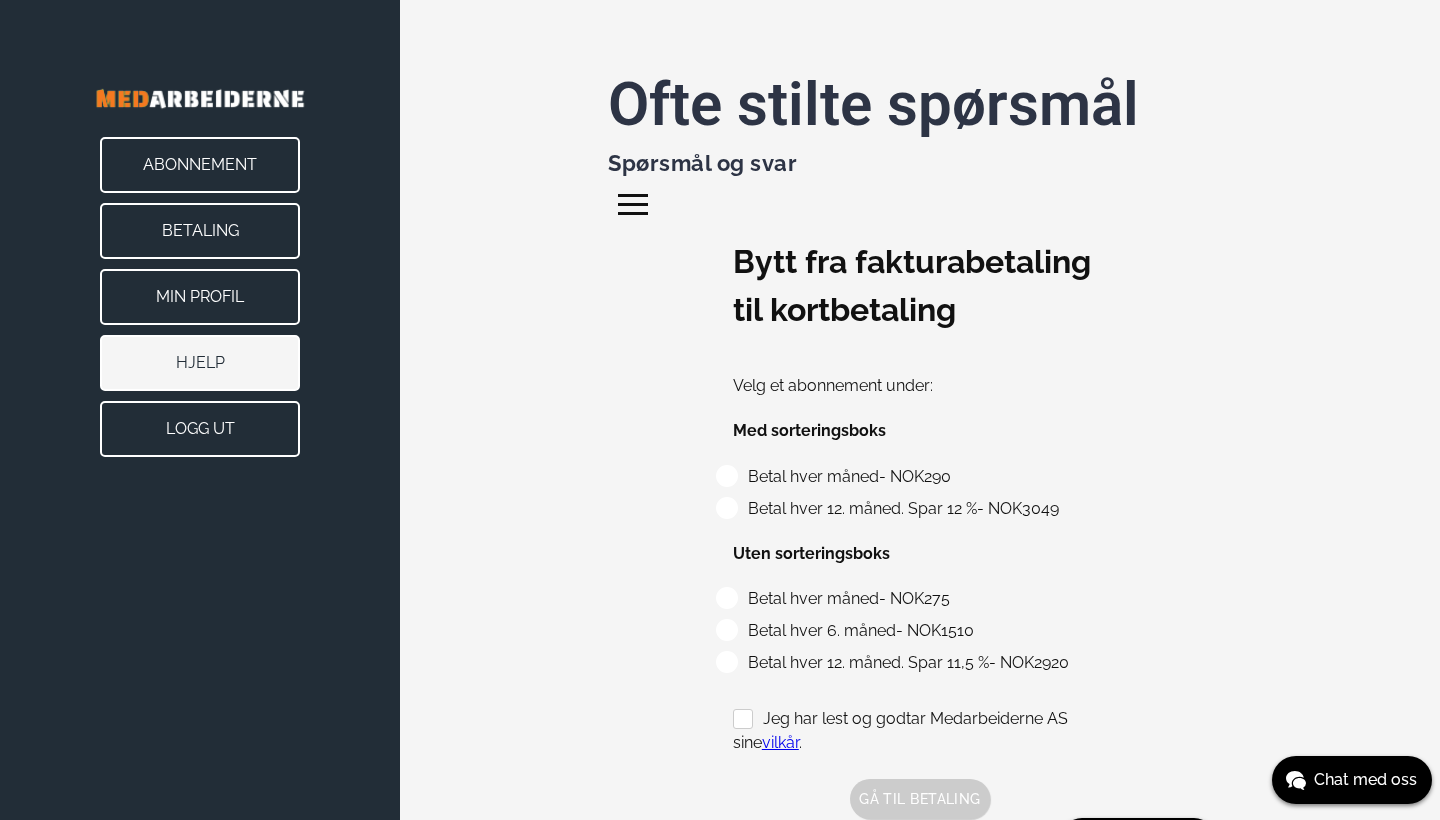 click on "Abonnement" at bounding box center (200, 165) 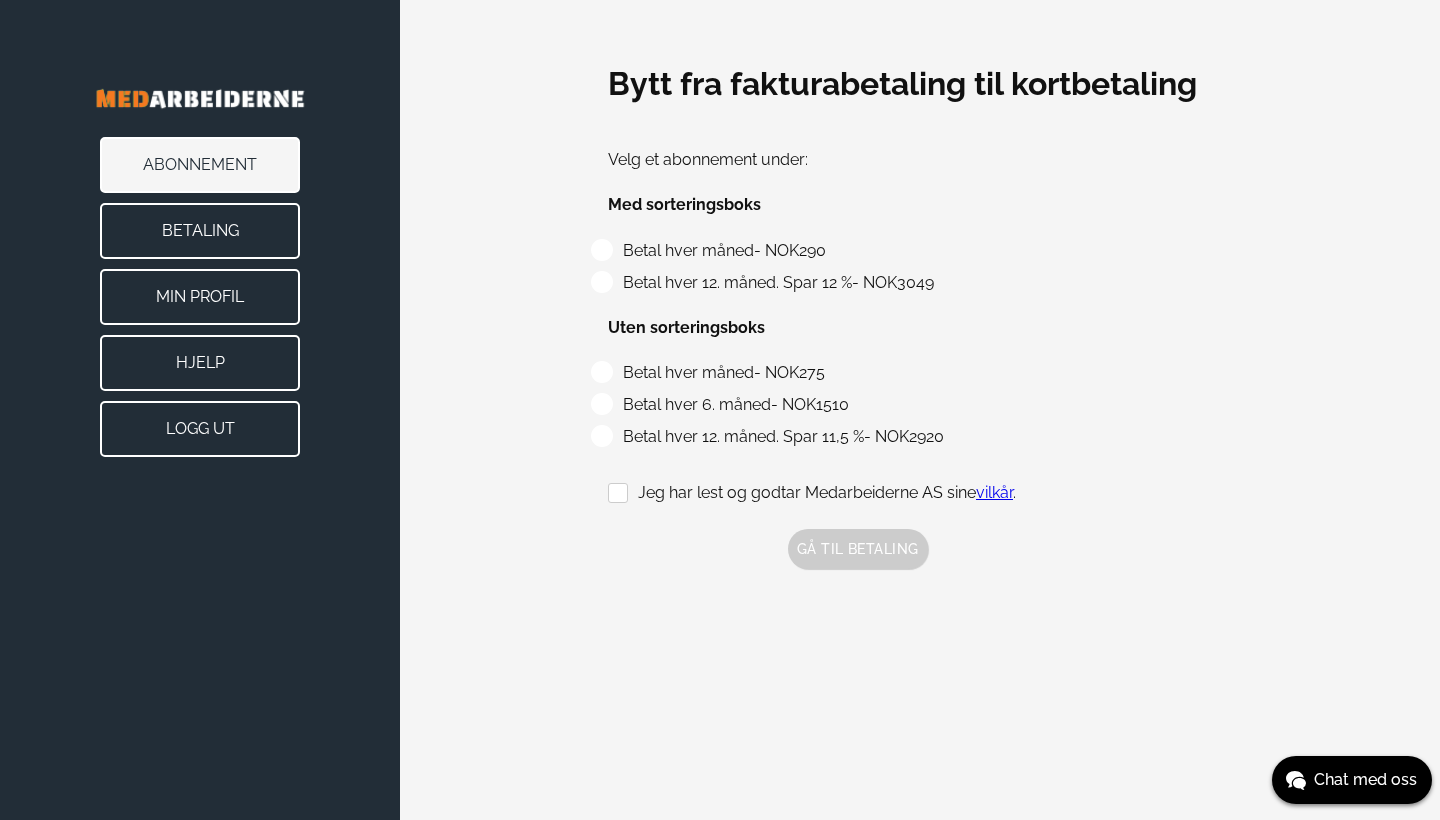 scroll, scrollTop: 0, scrollLeft: 0, axis: both 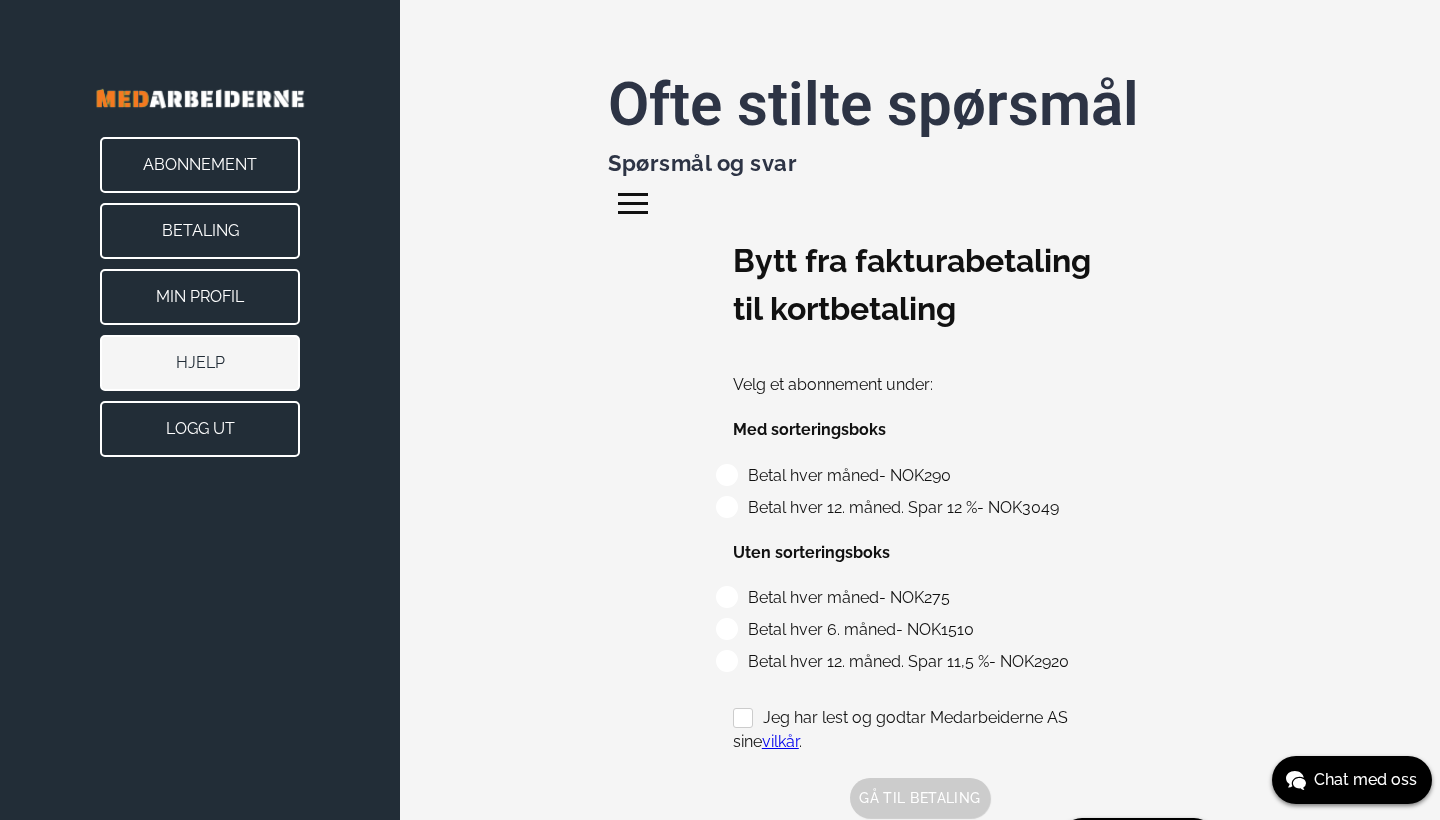 click on "Velg et abonnement under:" at bounding box center [920, 385] 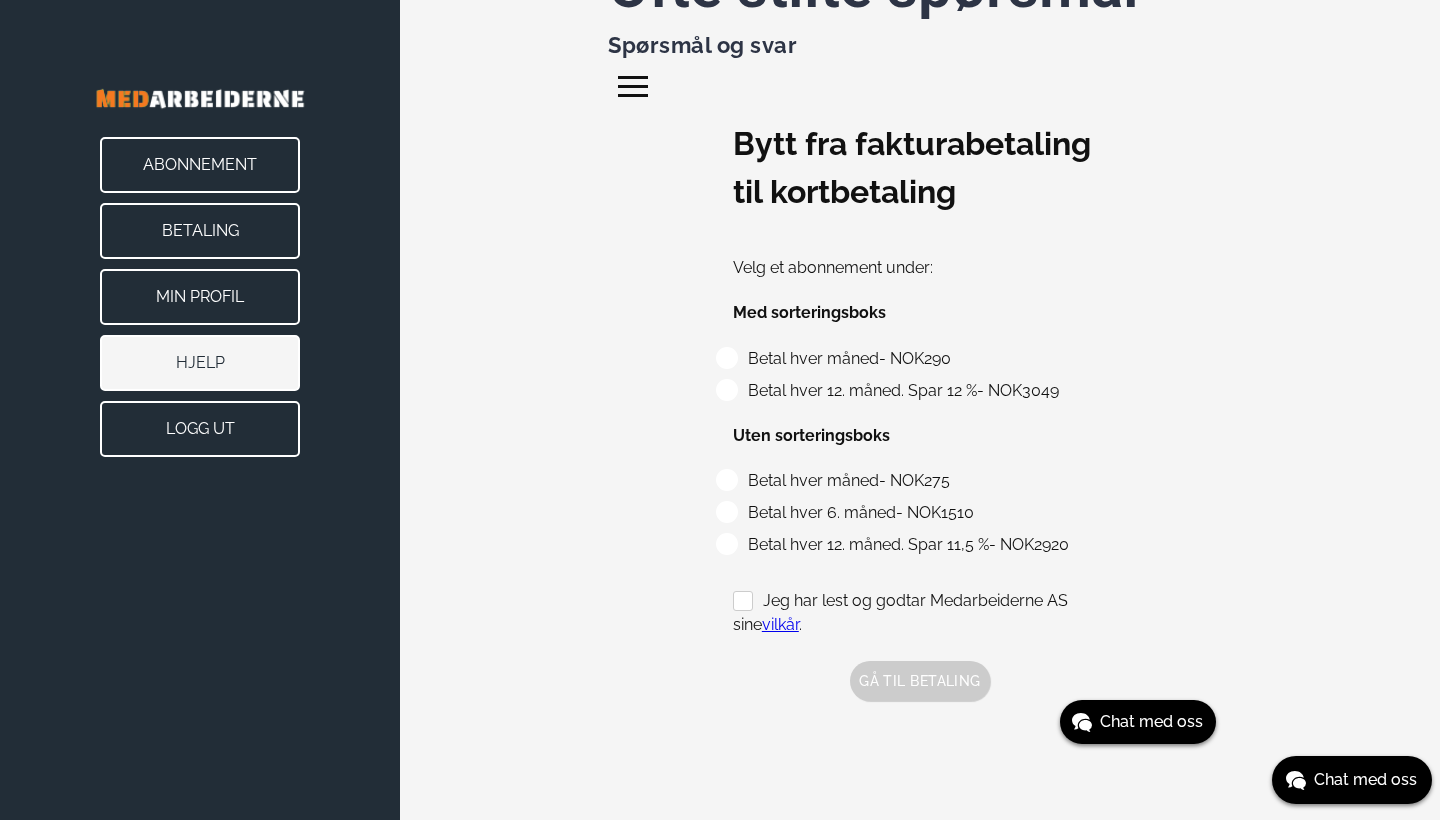 scroll, scrollTop: 118, scrollLeft: 0, axis: vertical 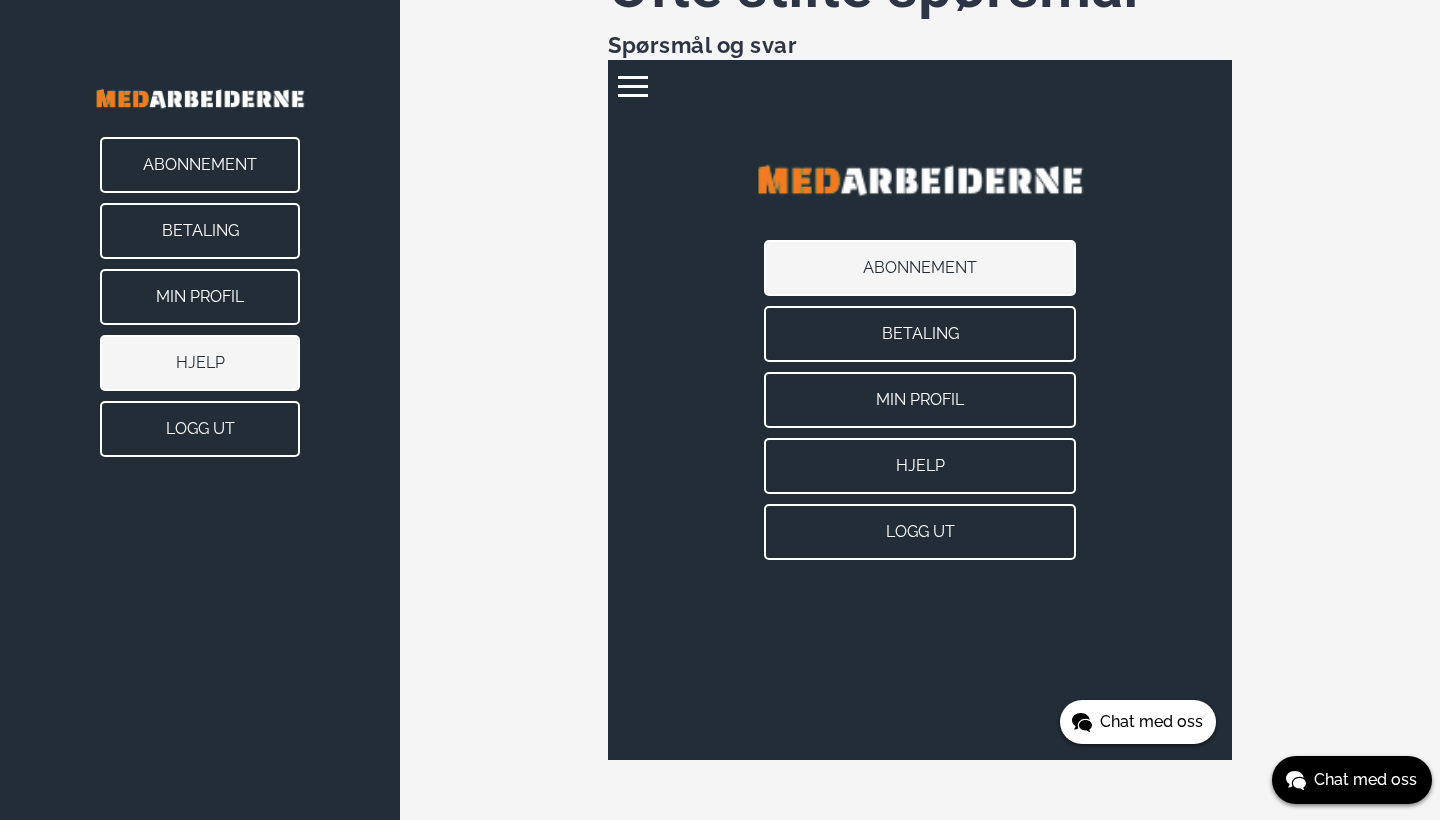 click on "Chat med oss" at bounding box center (1151, 722) 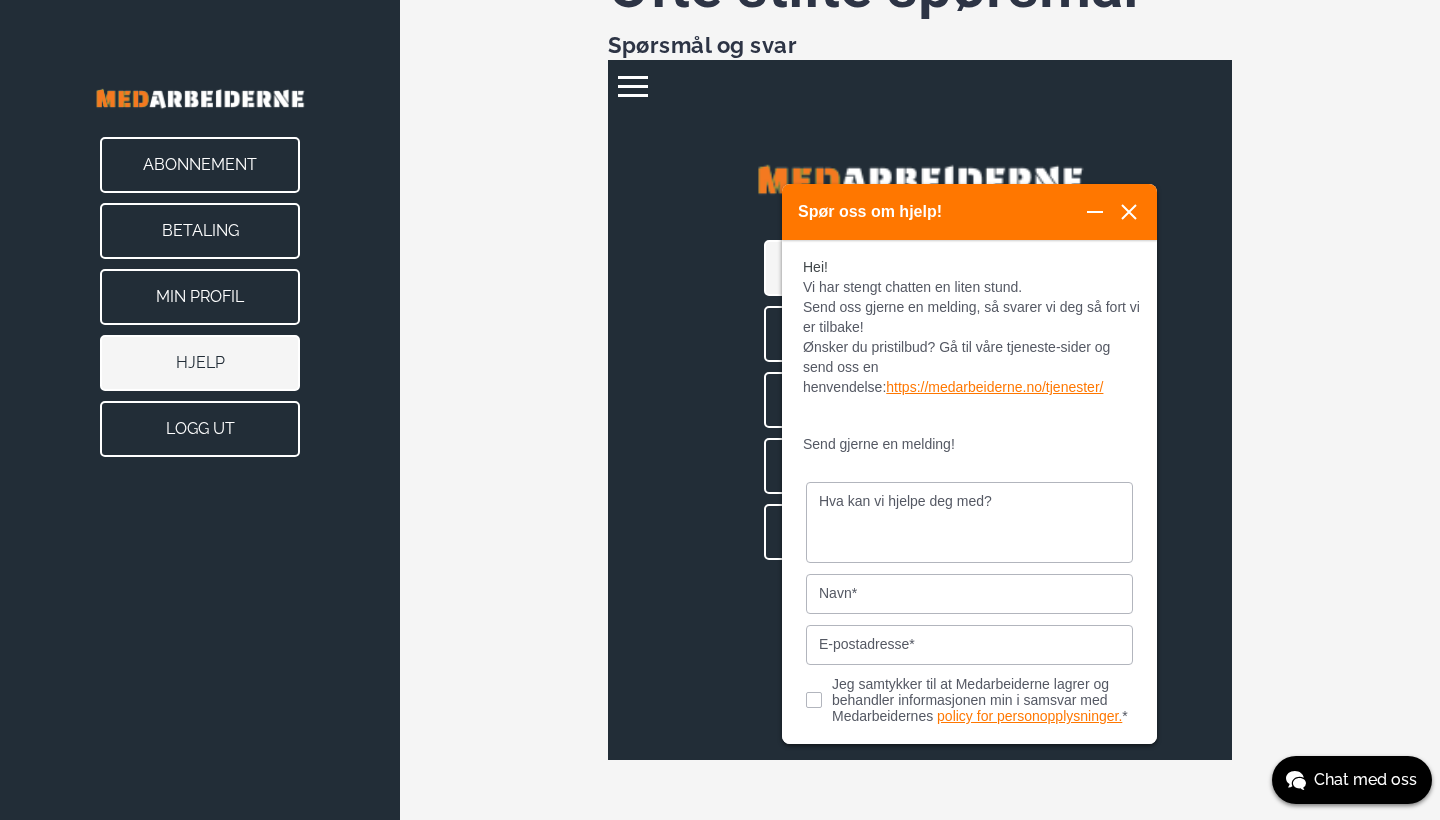 scroll, scrollTop: 0, scrollLeft: 0, axis: both 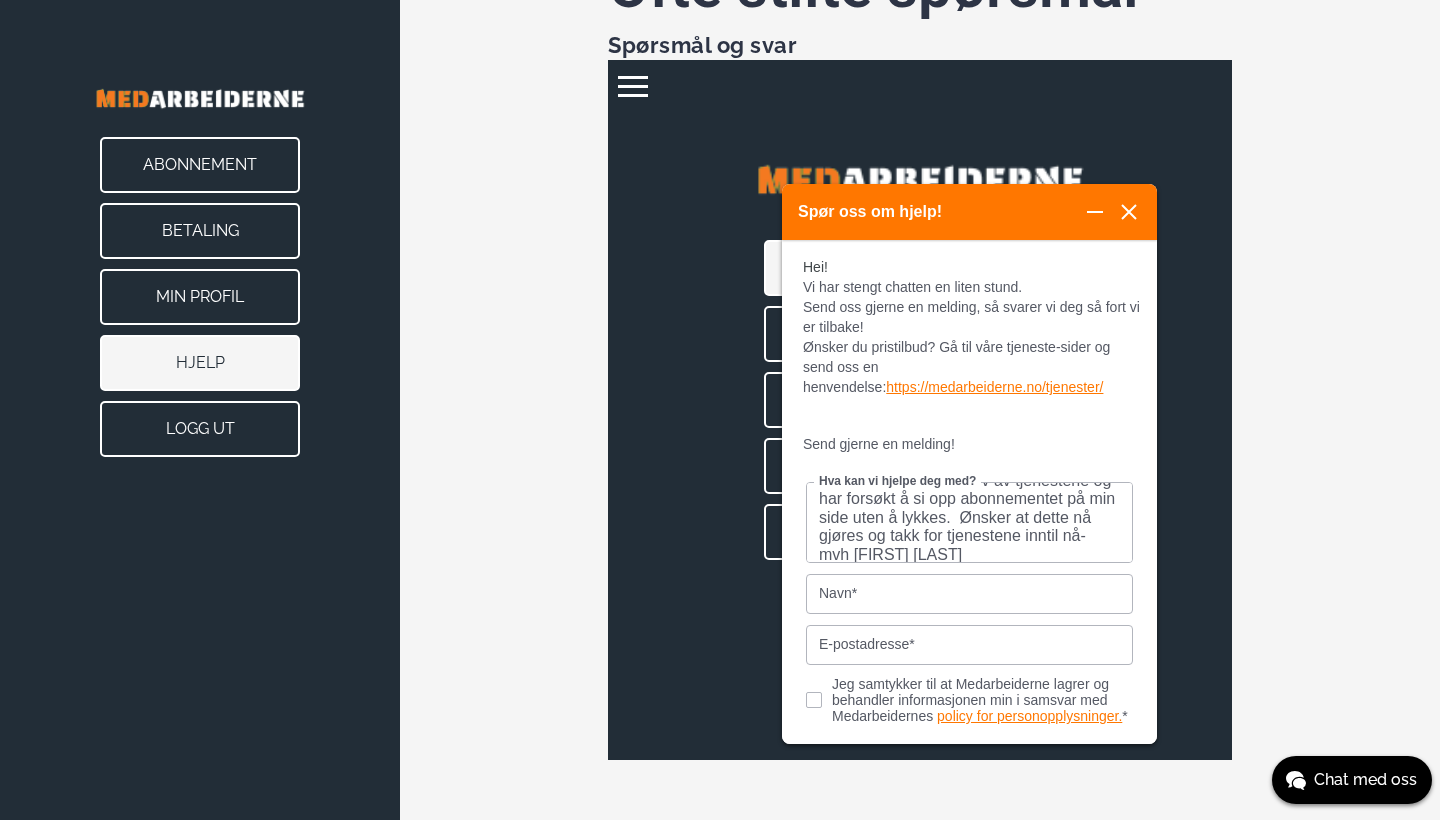 type on "Vi er ikke lenger i behov av tjenestene og har forsøkt å si opp abonnementet på min side uten å lykkes.  Ønsker at dette nå gjøres og takk for tjenestene inntil nå- mvh [FIRST] [LAST]" 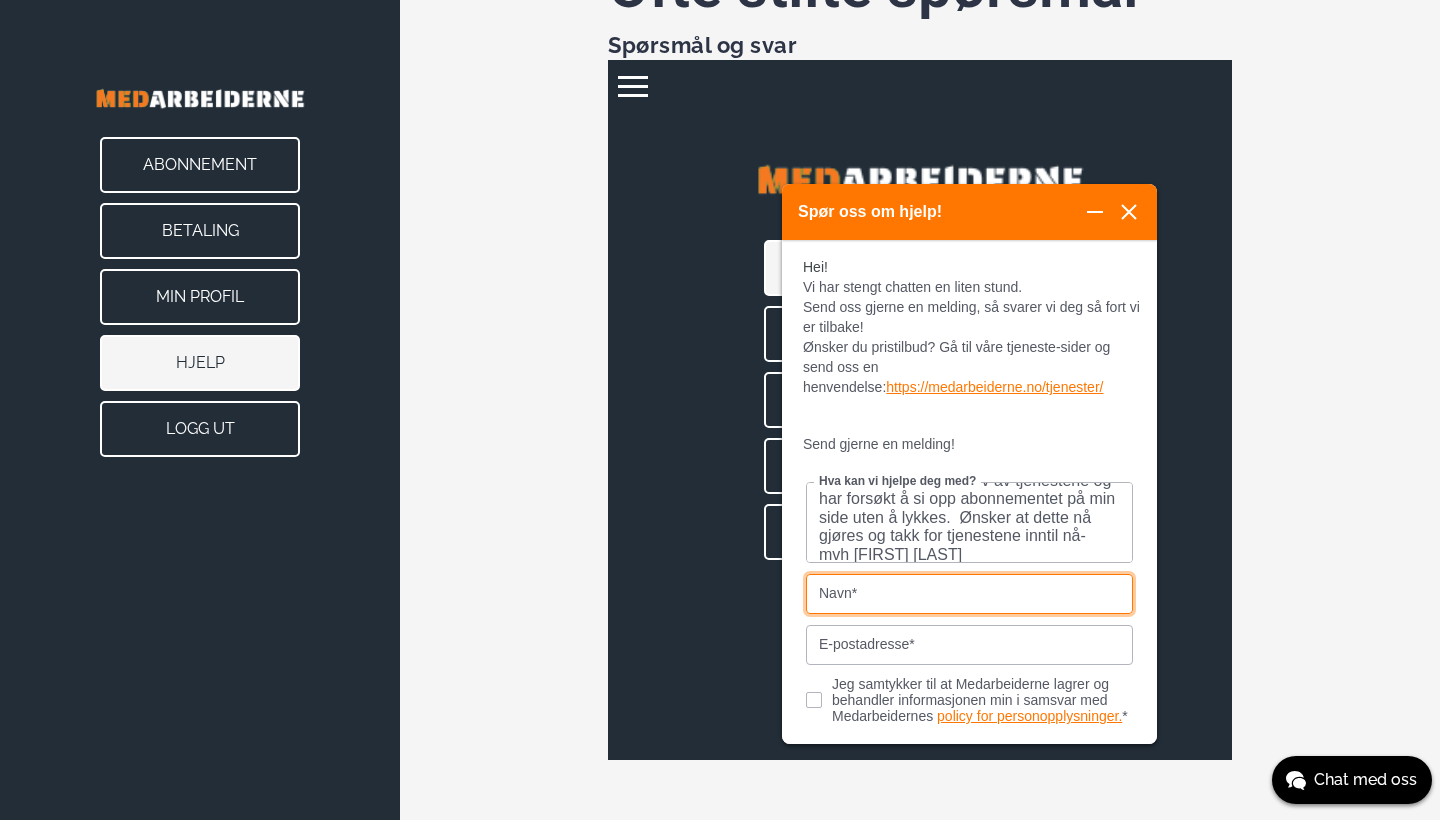 click on "Navn*" at bounding box center [969, 594] 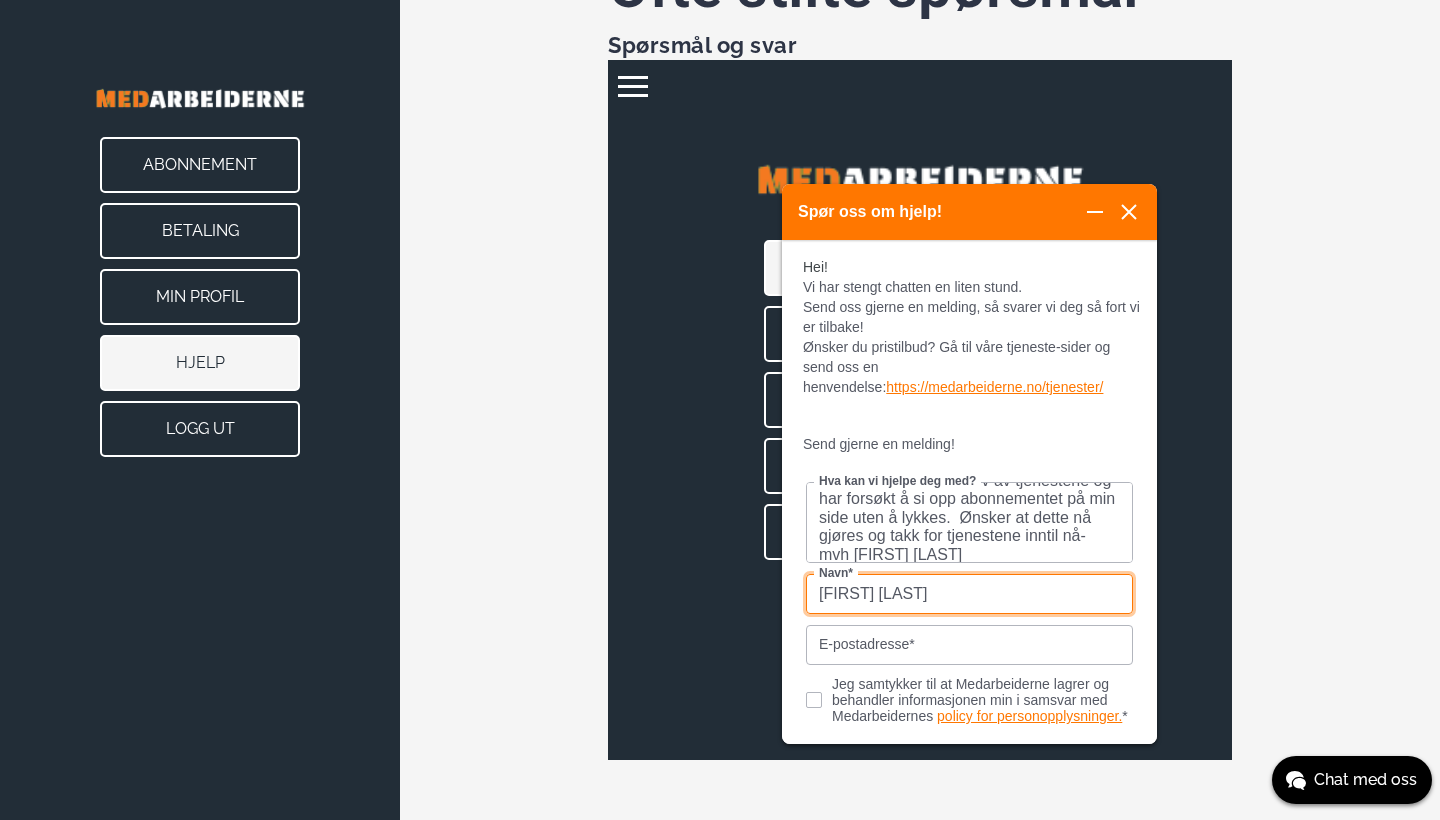 type on "[FIRST] [LAST]" 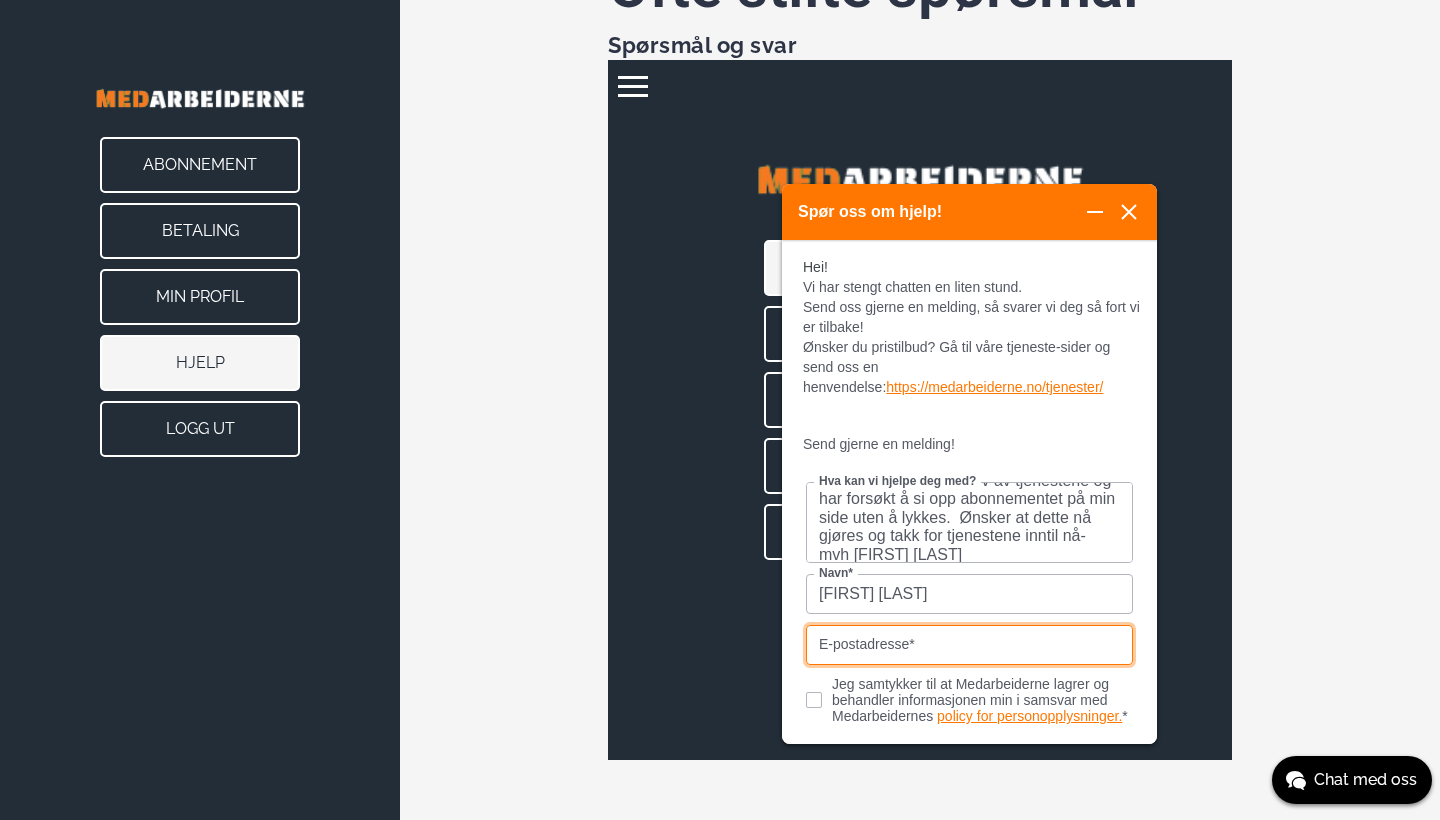 click on "E-postadresse*" at bounding box center (969, 645) 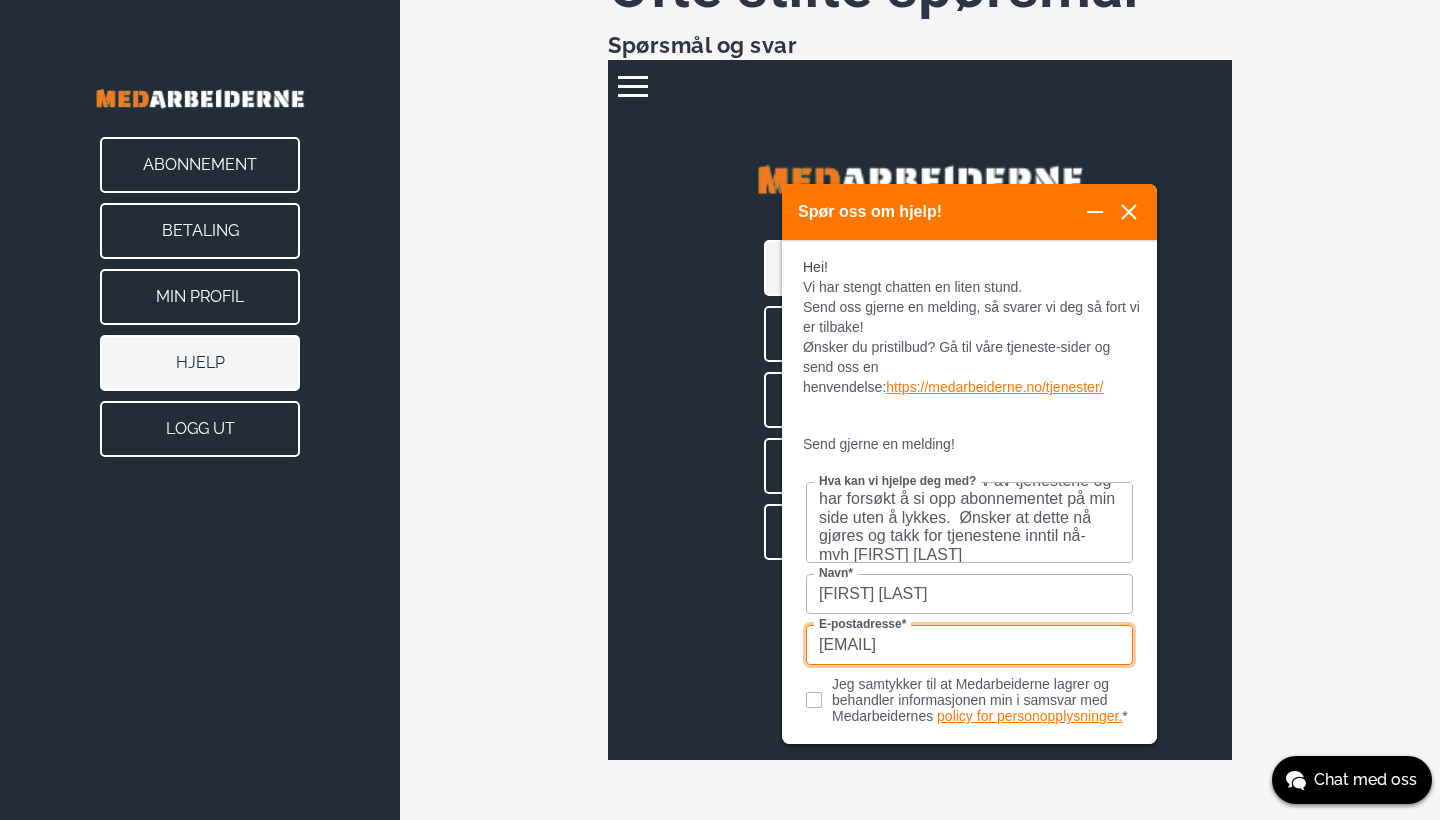 scroll, scrollTop: 22, scrollLeft: 0, axis: vertical 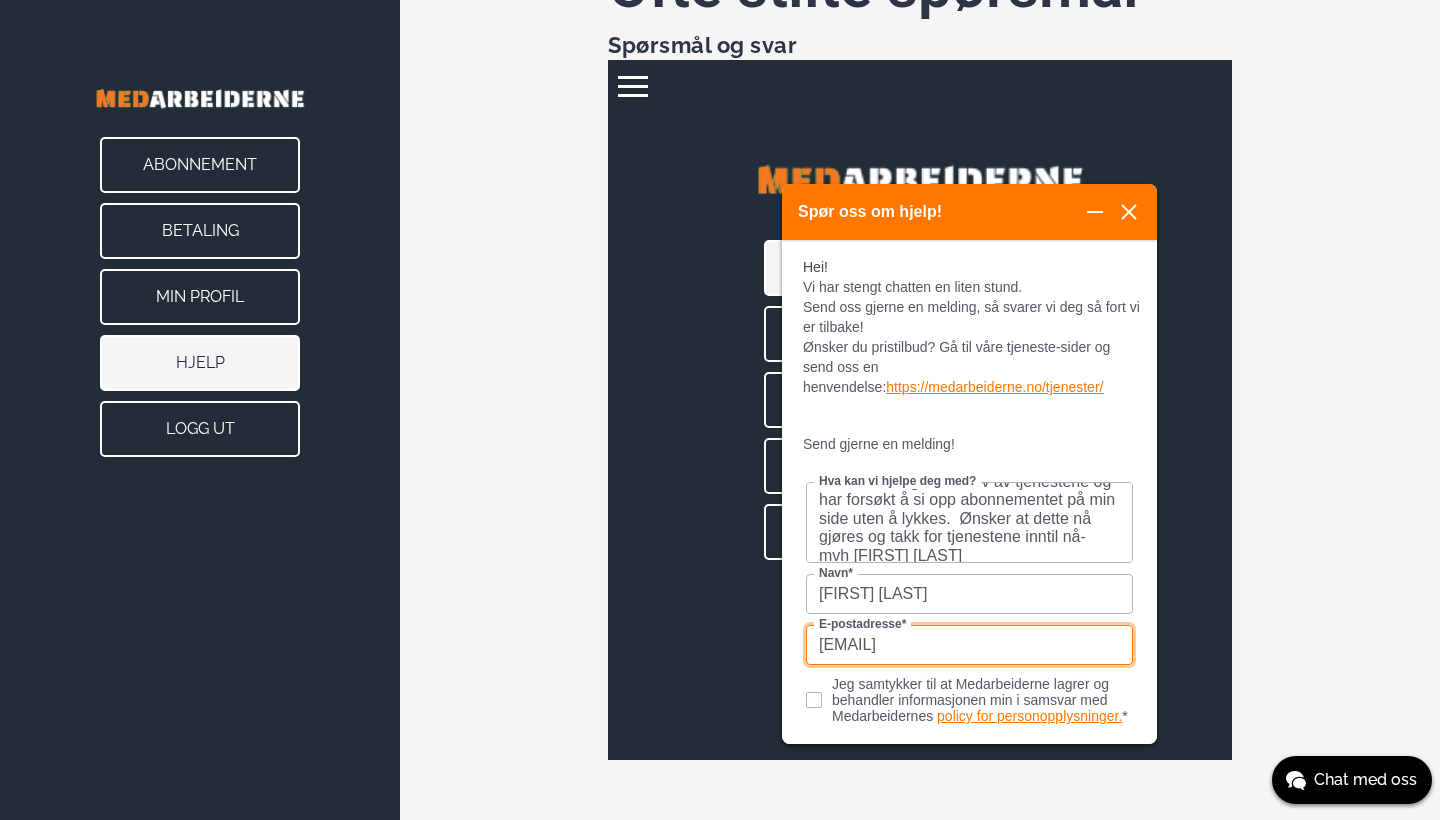 type on "[EMAIL]" 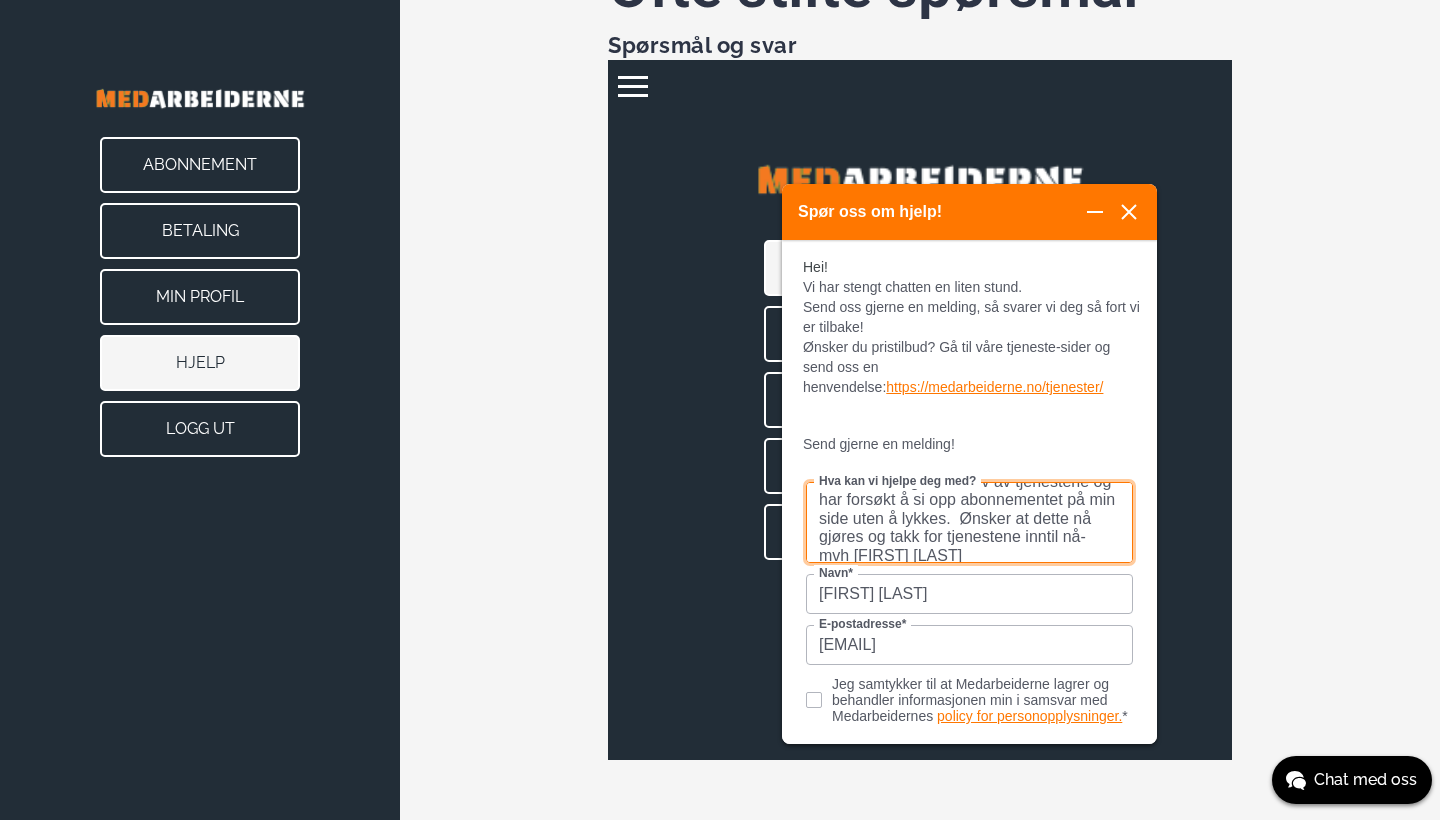 click on "Vi er ikke lenger i behov av tjenestene og har forsøkt å si opp abonnementet på min side uten å lykkes.  Ønsker at dette nå gjøres og takk for tjenestene inntil nå- mvh [FIRST] [LAST]" at bounding box center (969, 522) 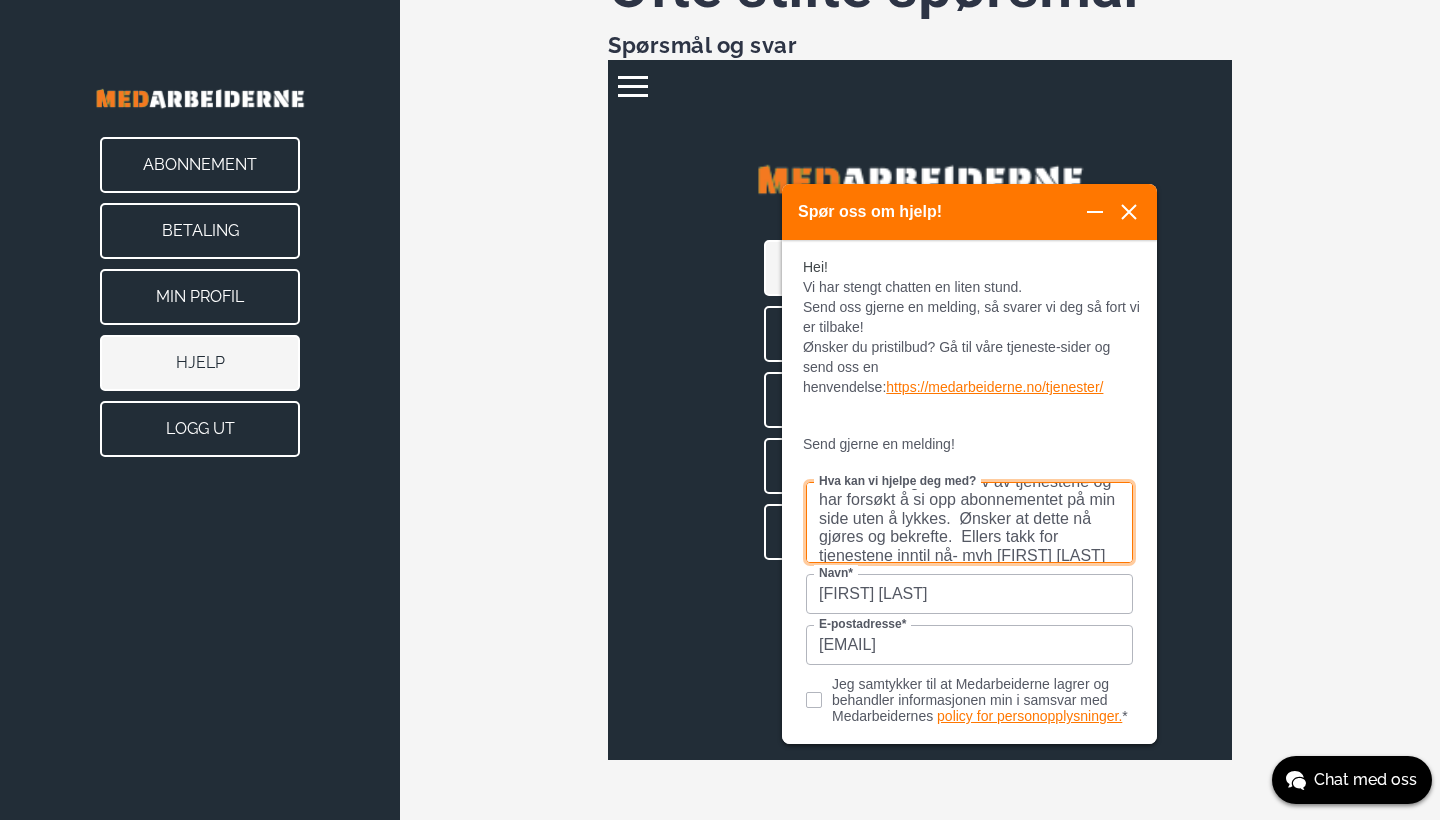 click on "Vi er ikke lenger i behov av tjenestene og har forsøkt å si opp abonnementet på min side uten å lykkes.  Ønsker at dette nå gjøres og bekrefte.  Ellers takk for tjenestene inntil nå- mvh [FIRST] [LAST]" at bounding box center [969, 522] 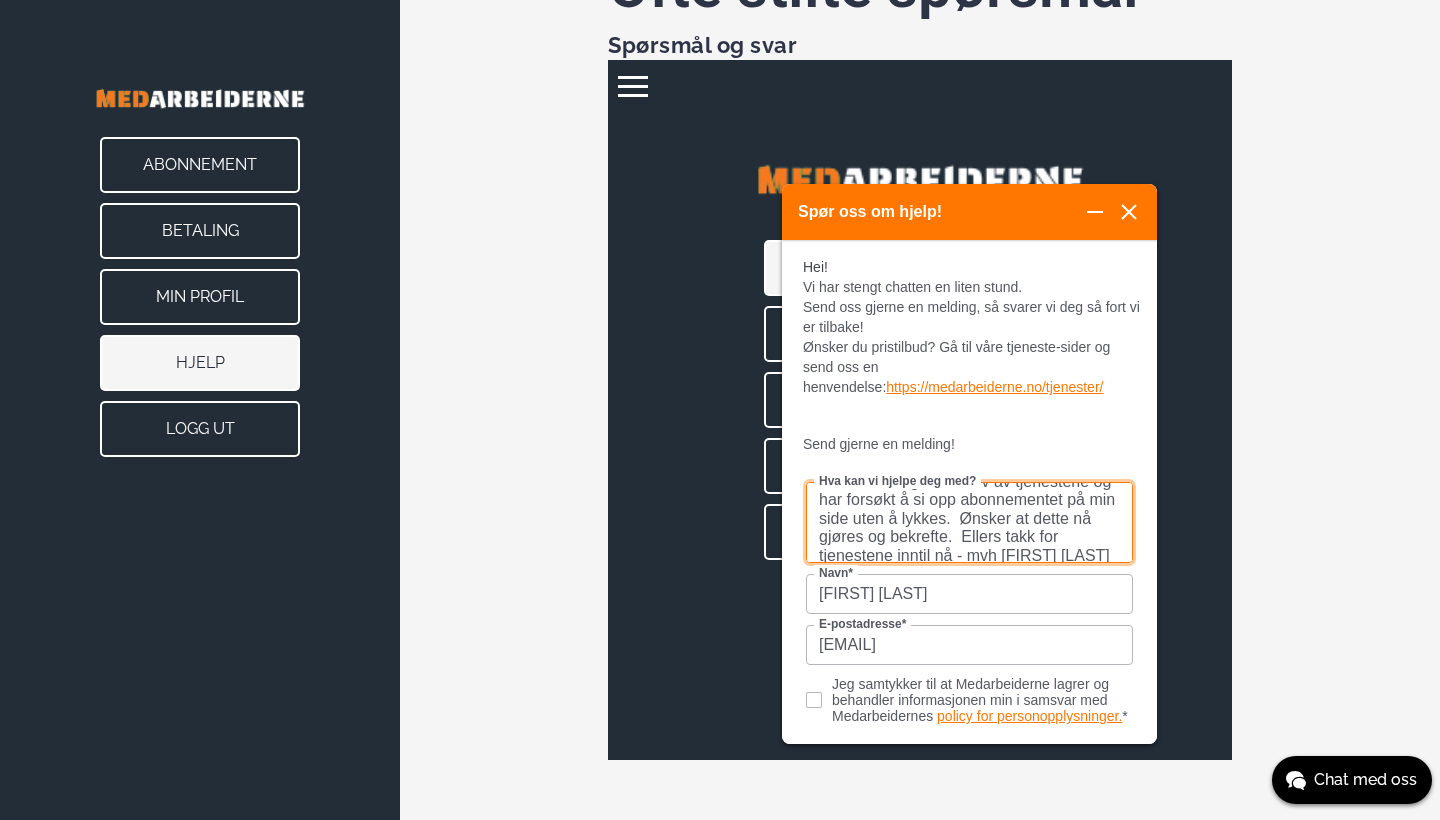 scroll, scrollTop: 23, scrollLeft: 0, axis: vertical 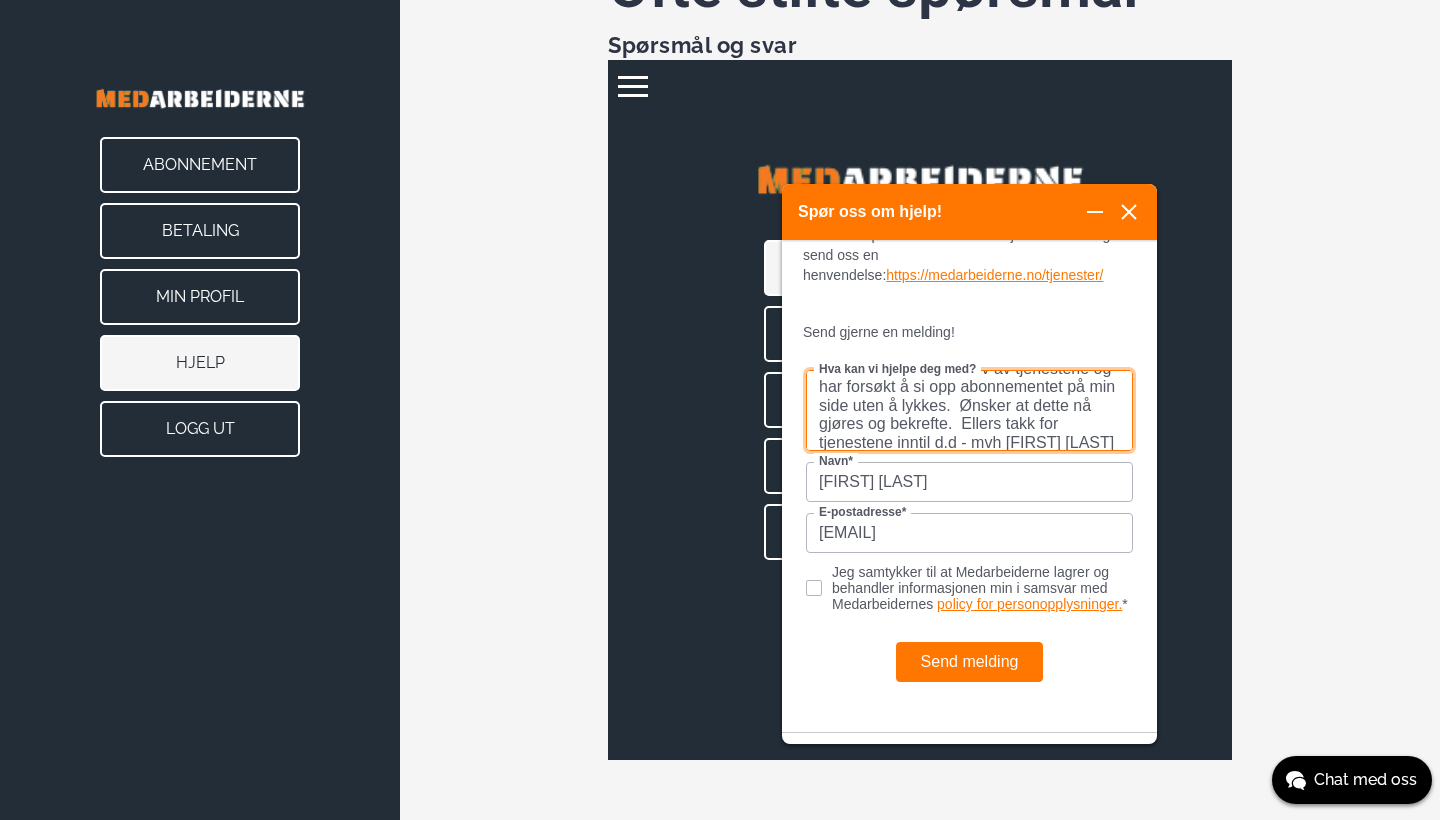 type on "Vi er ikke lenger i behov av tjenestene og har forsøkt å si opp abonnementet på min side uten å lykkes.  Ønsker at dette nå gjøres og bekrefte.  Ellers takk for tjenestene inntil d.d - mvh [FIRST] [LAST]" 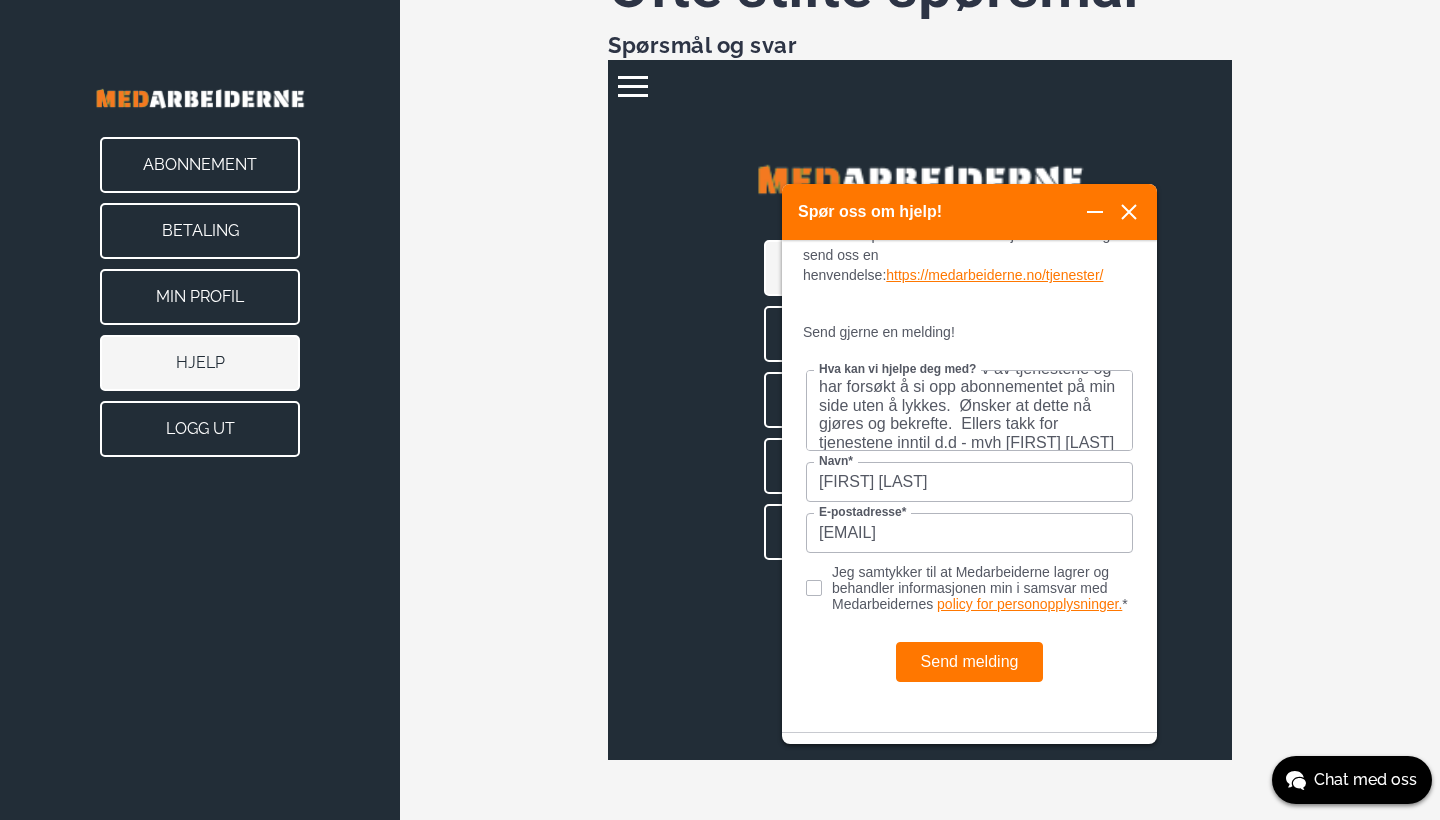 click on "Jeg samtykker til at Medarbeiderne lagrer og behandler informasjonen min i samsvar med Medarbeidernes   policy for personopplysninger. *" at bounding box center [969, 588] 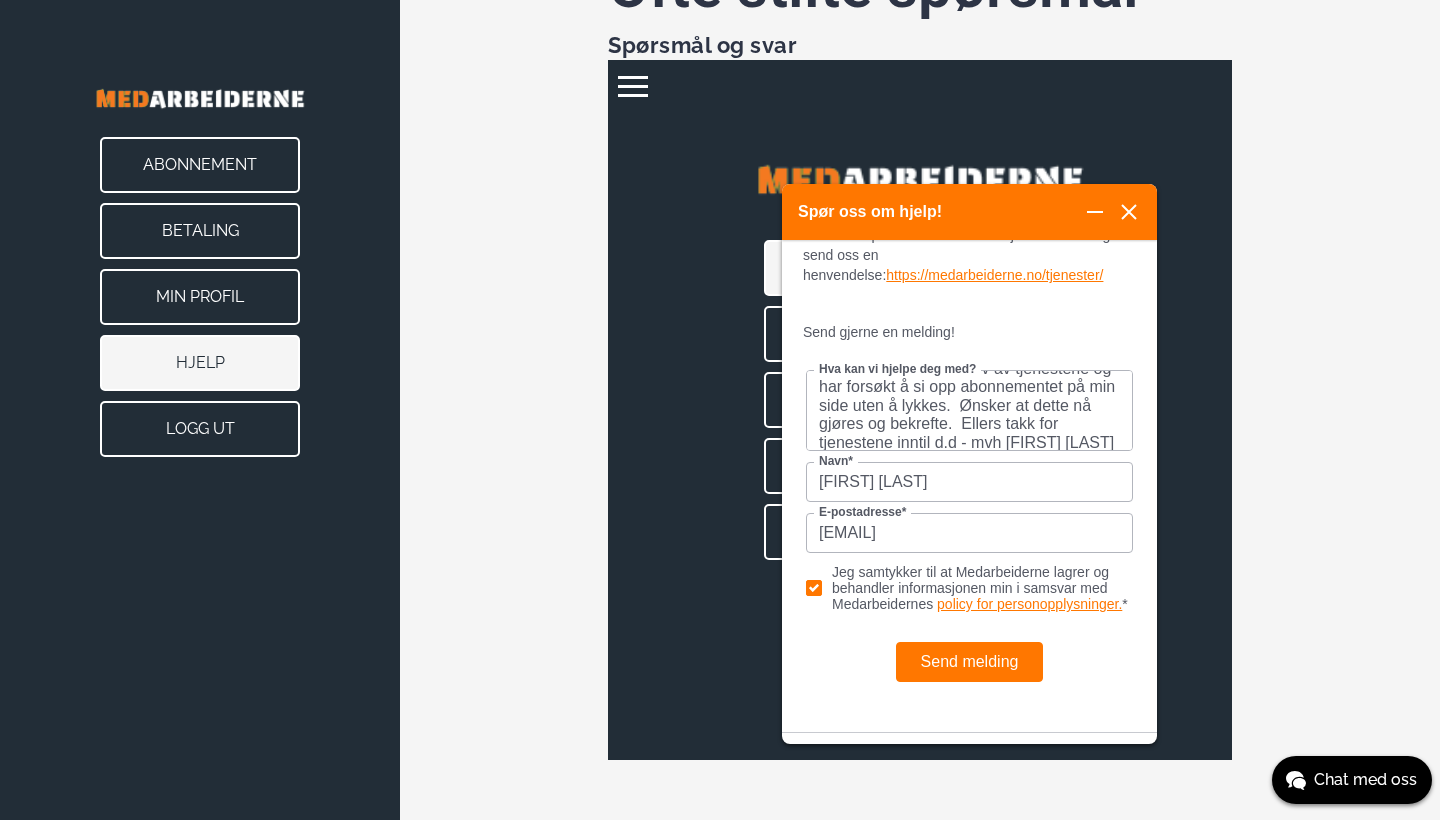 click on "Send melding" at bounding box center [970, 662] 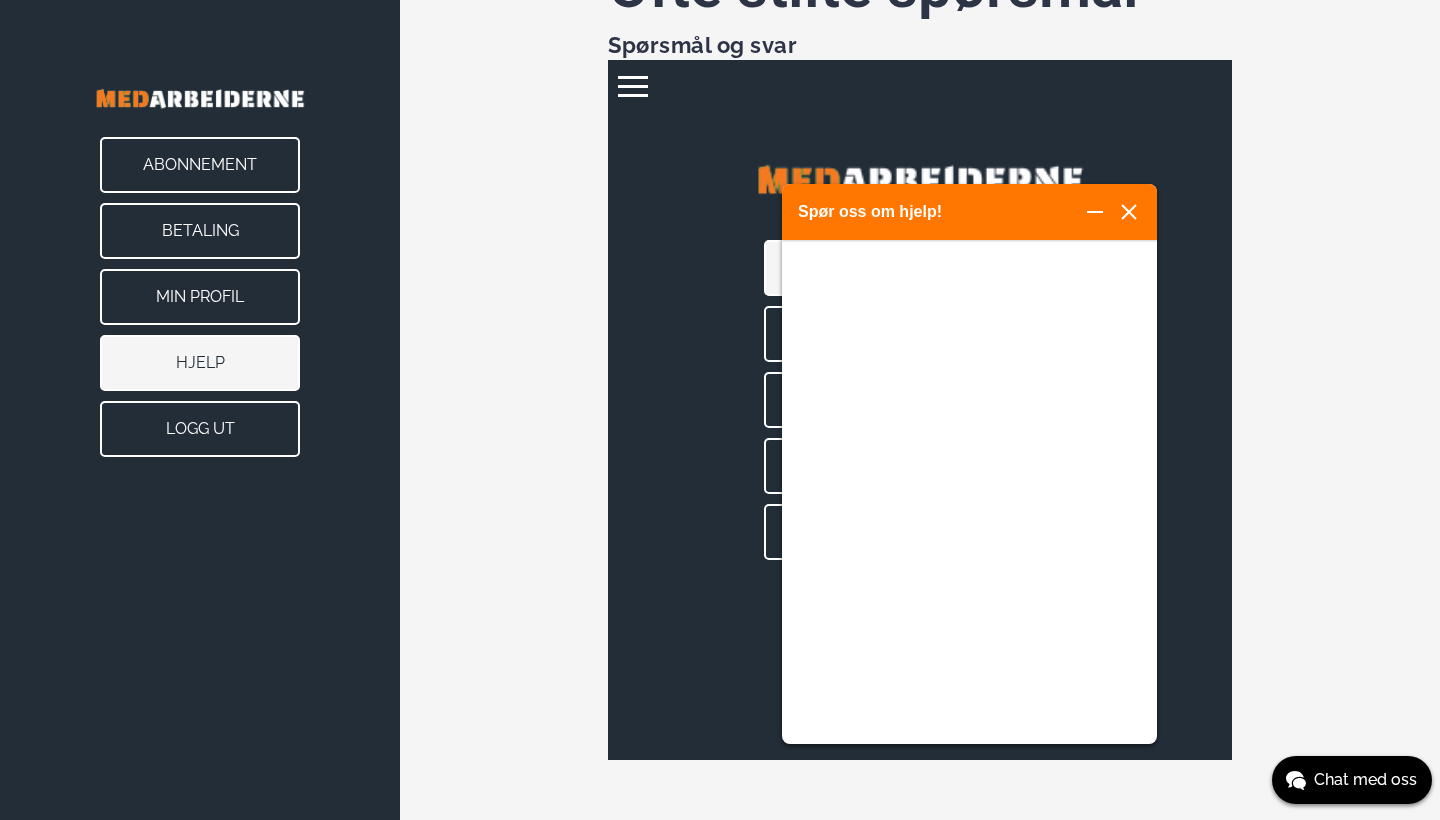 scroll, scrollTop: 0, scrollLeft: 0, axis: both 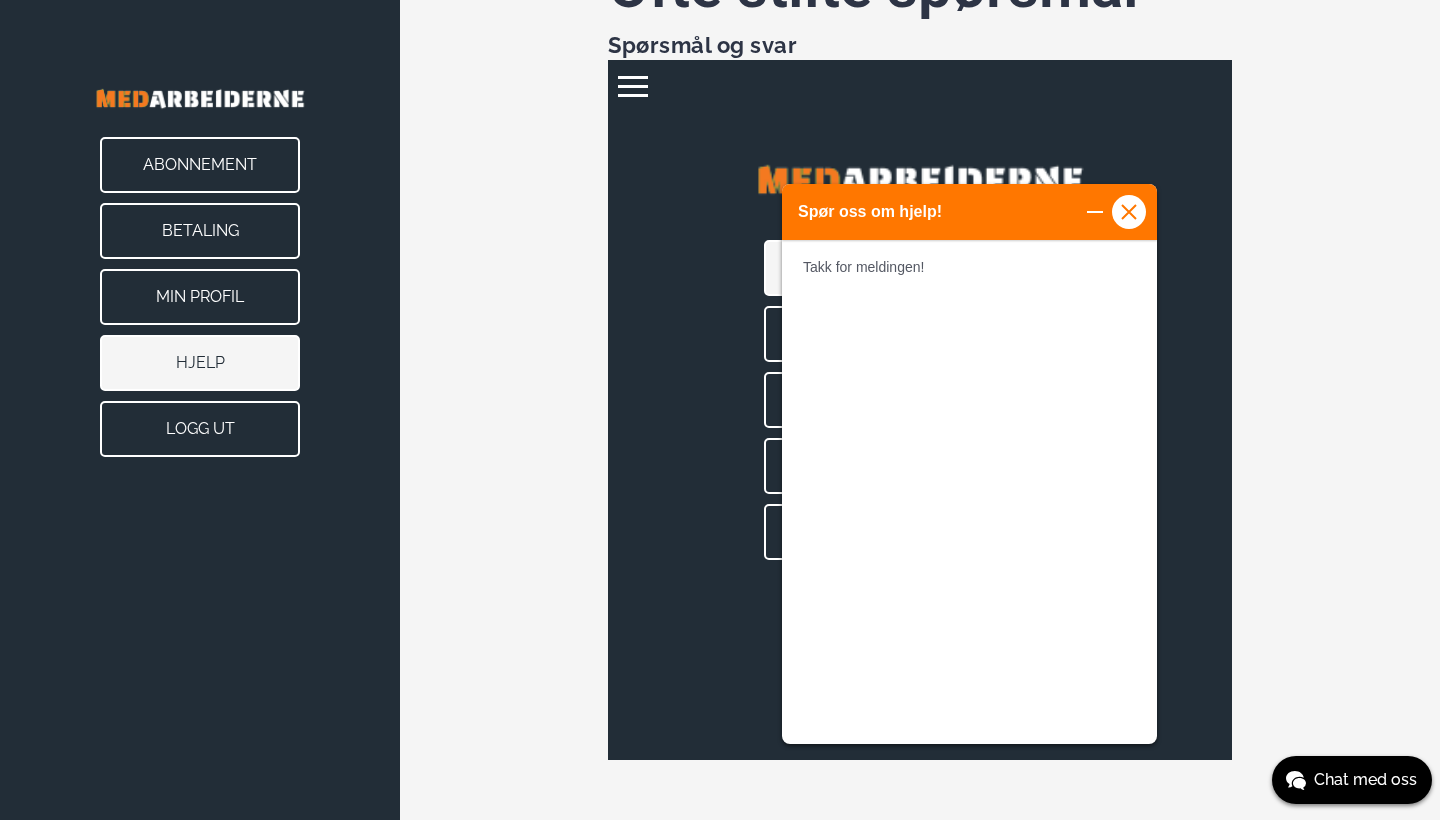click 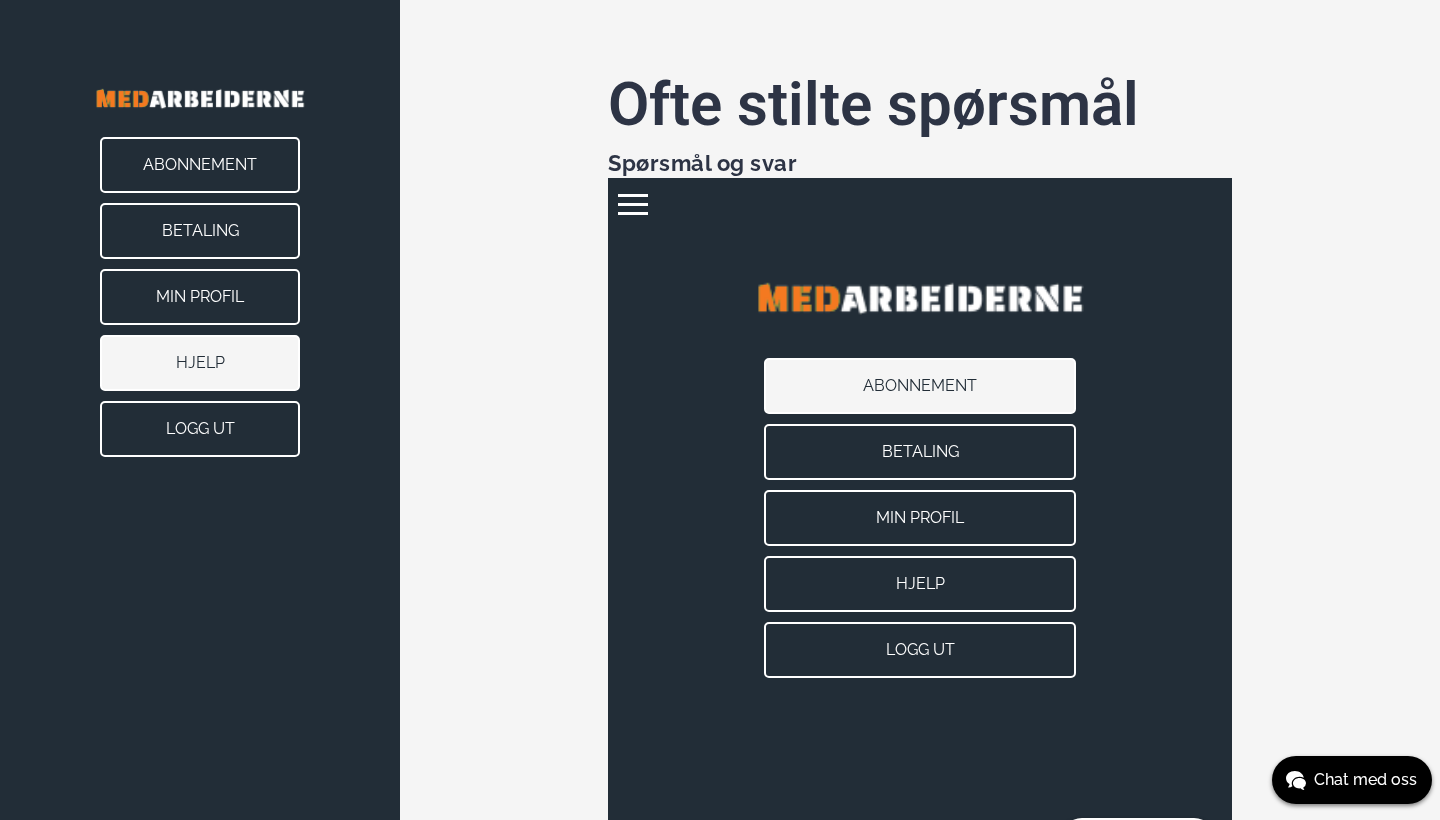 scroll, scrollTop: 0, scrollLeft: 0, axis: both 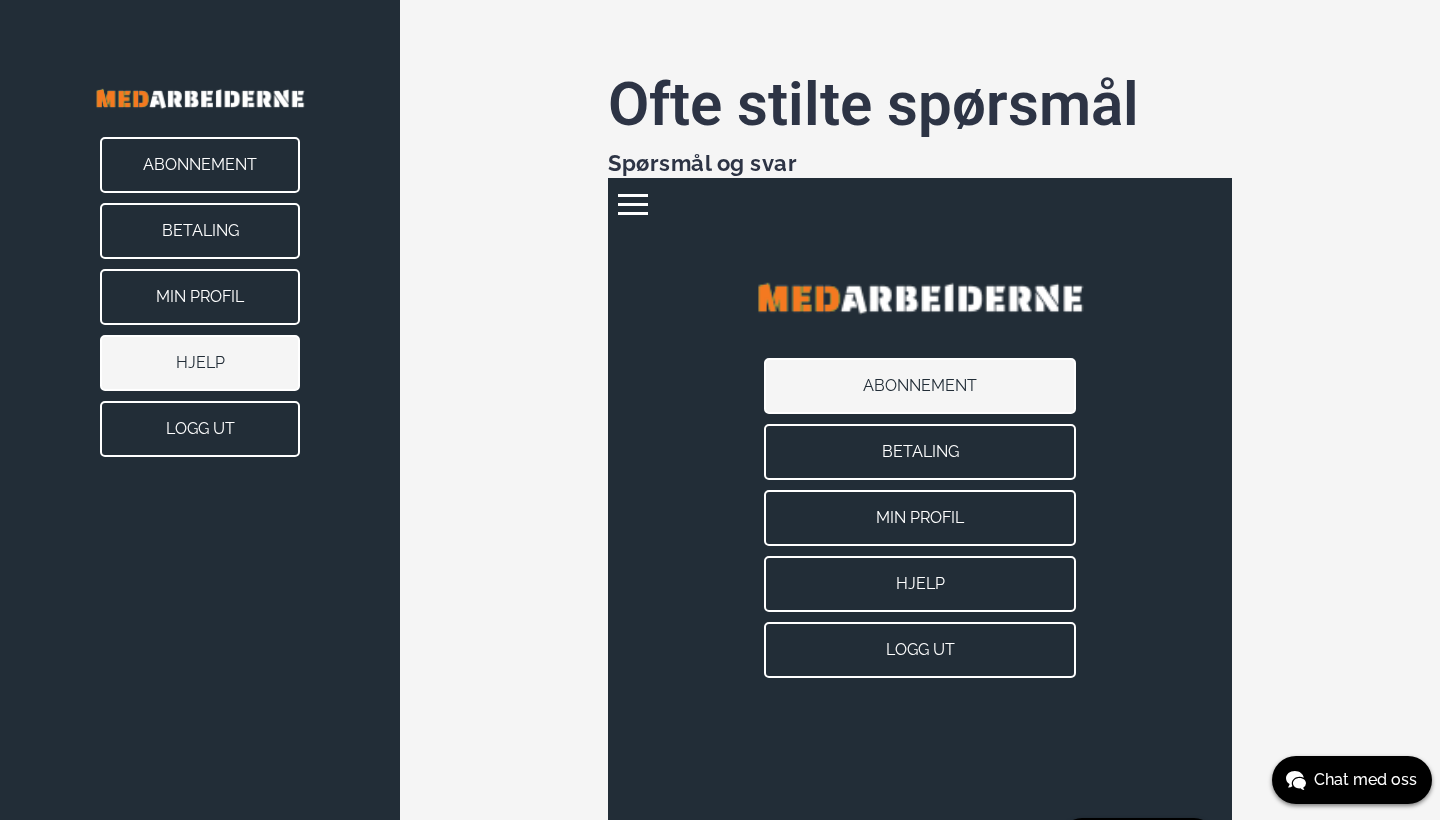 click on "Abonnement" at bounding box center (200, 165) 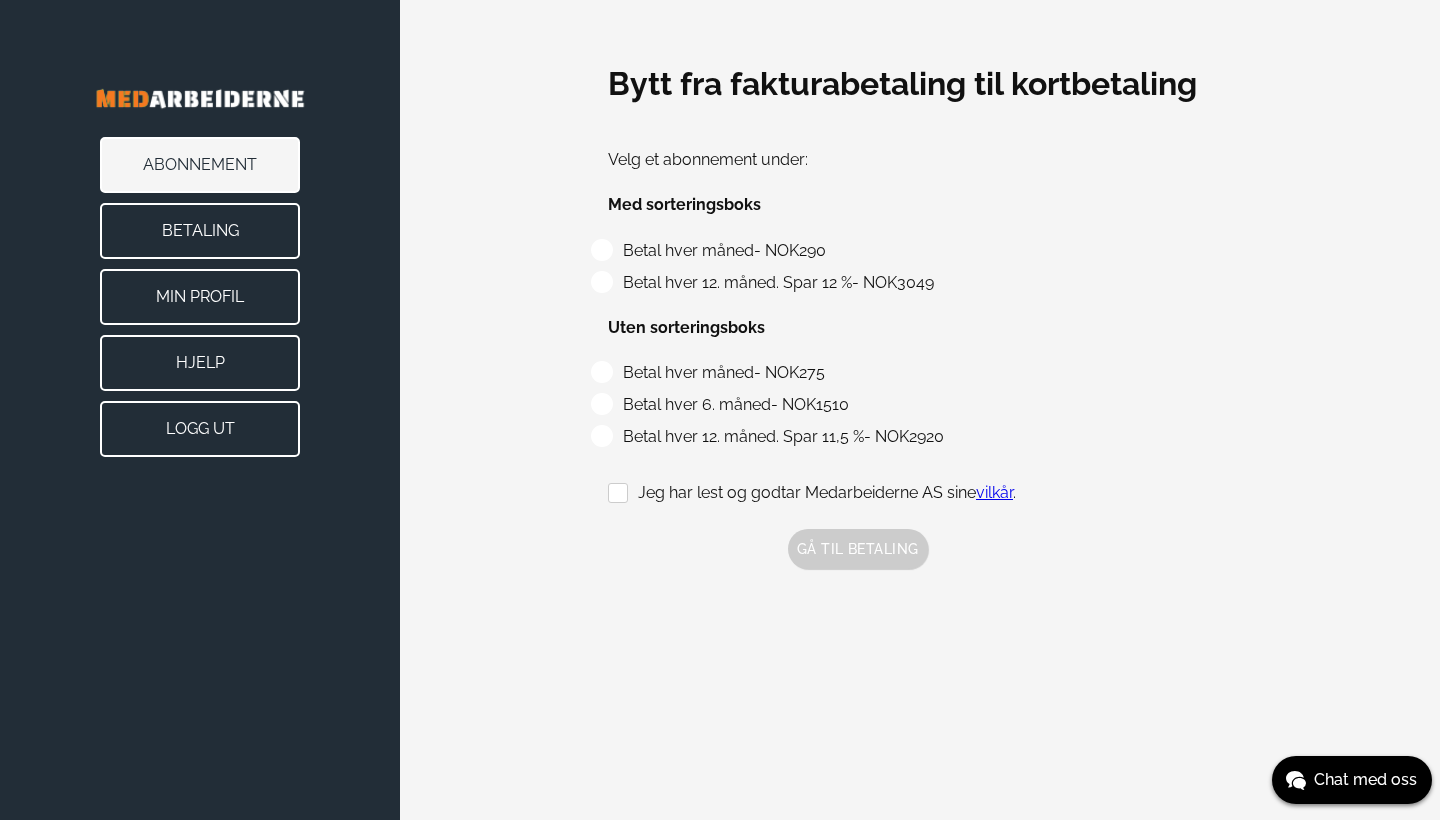 click on "Bytt fra fakturabetaling til kortbetaling Velg et abonnement under: Med sorteringsboks Betal hver måned  - NOK  290 Betal hver 12. måned. Spar 12 %  - NOK  3049 Uten sorteringsboks Betal hver måned  - NOK  275 Betal hver 6. måned  - NOK  1510 Betal hver 12. måned. Spar 11,5 %  - NOK  2920 Jeg har lest og godtar Medarbeiderne AS sine  vilkår . Gå til betaling" at bounding box center [920, 314] 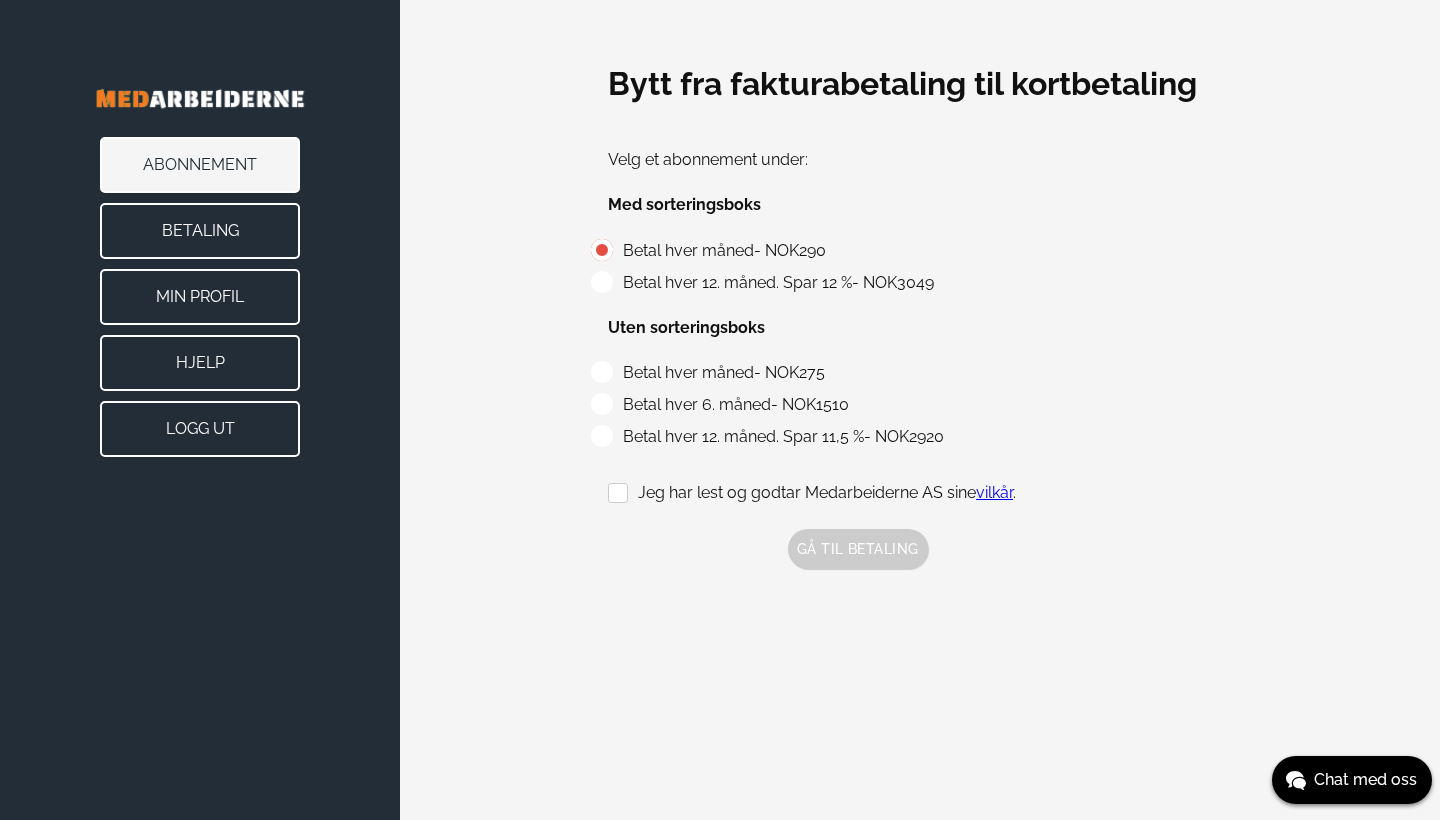 radio on "true" 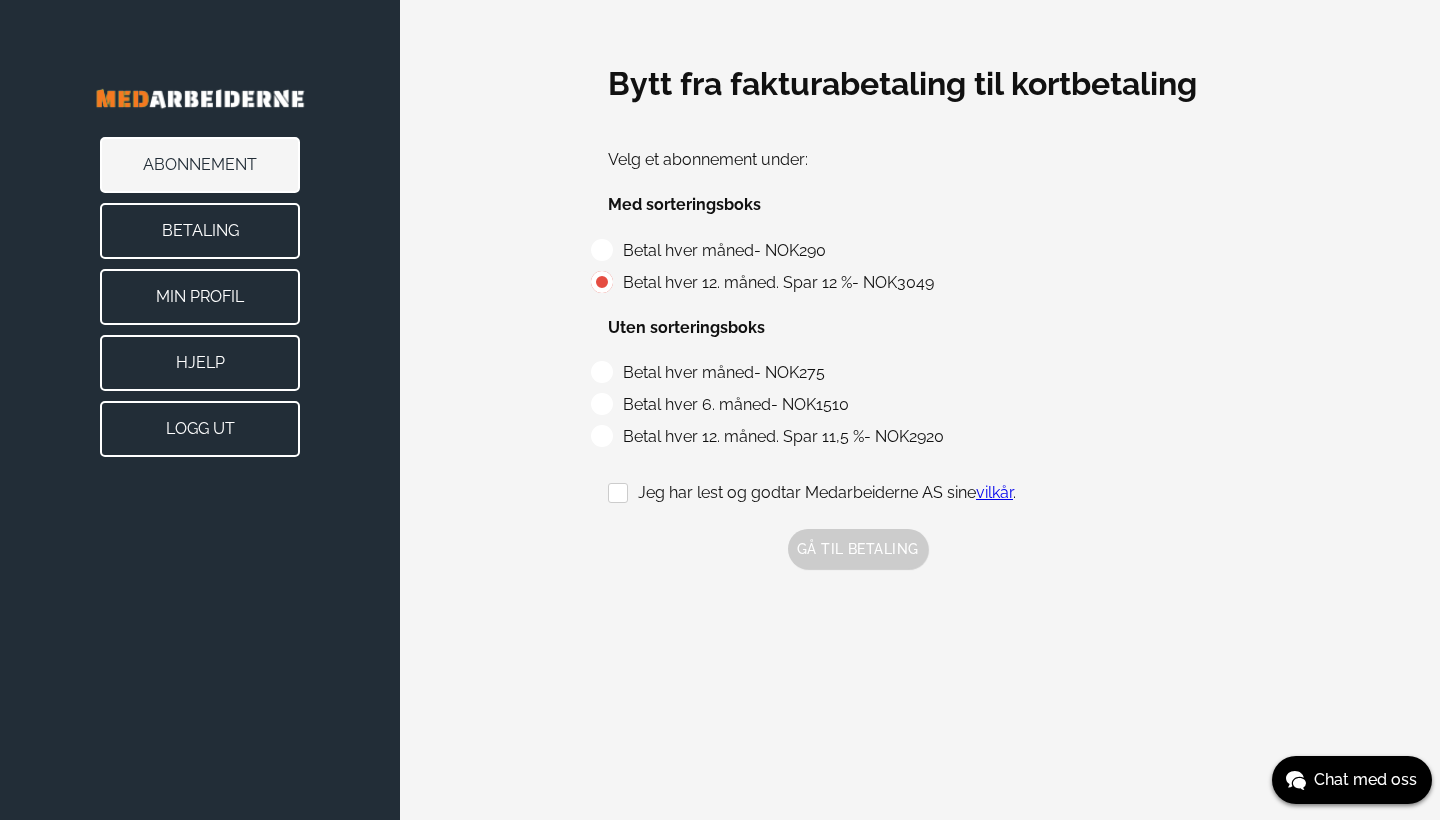 scroll, scrollTop: 0, scrollLeft: 0, axis: both 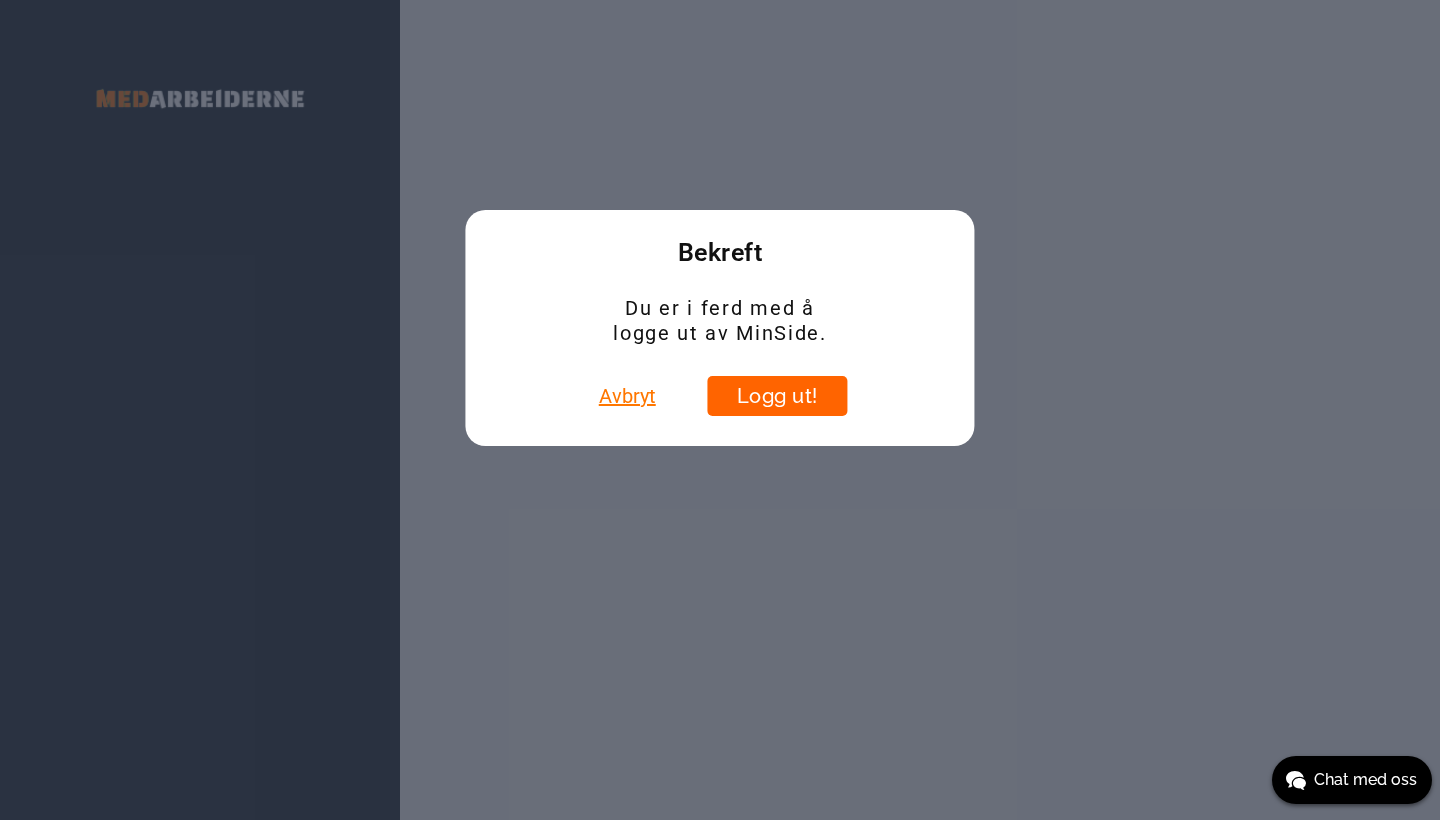 click on "Logg ut!" at bounding box center [777, 396] 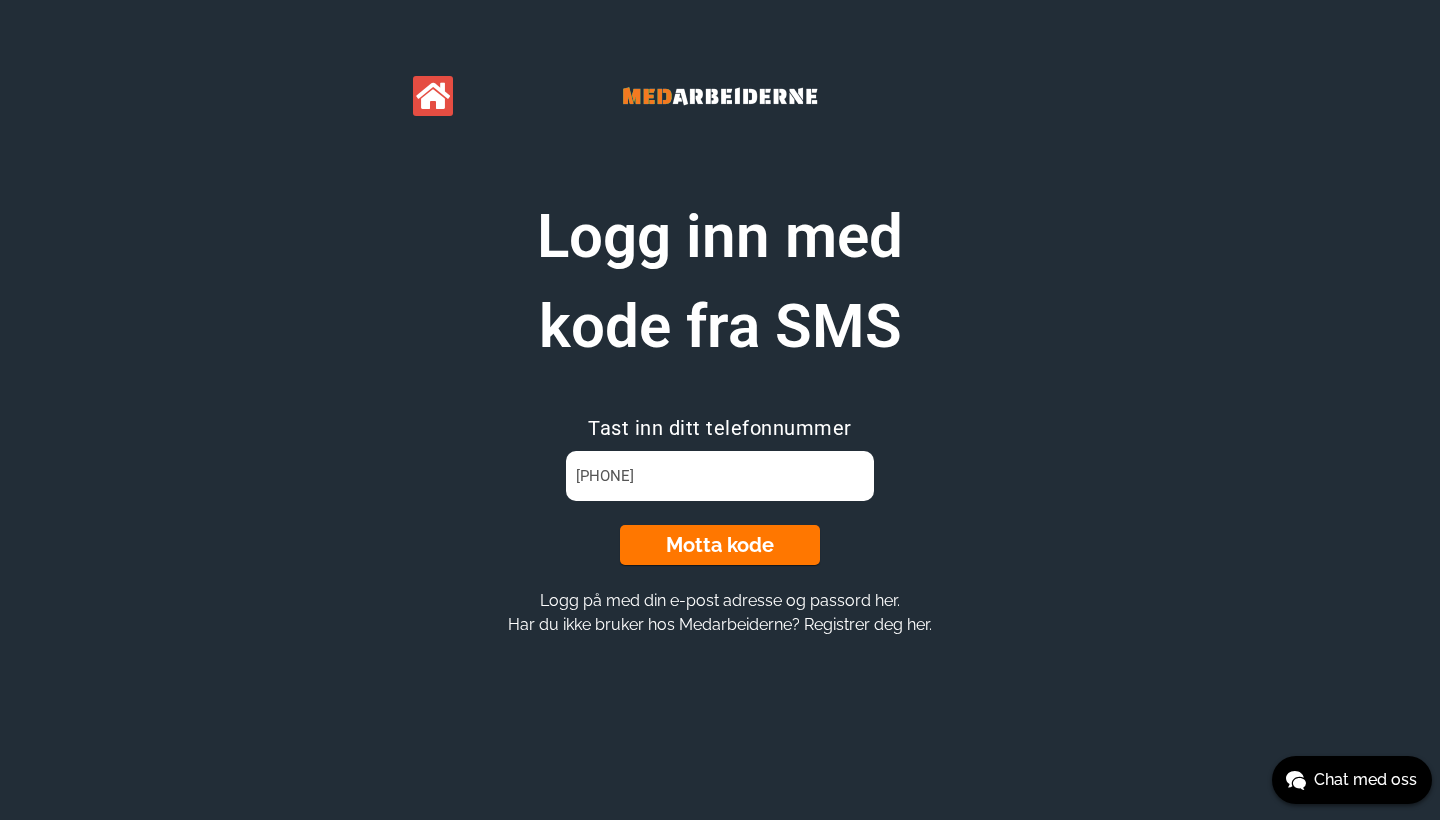 type on "[PHONE]" 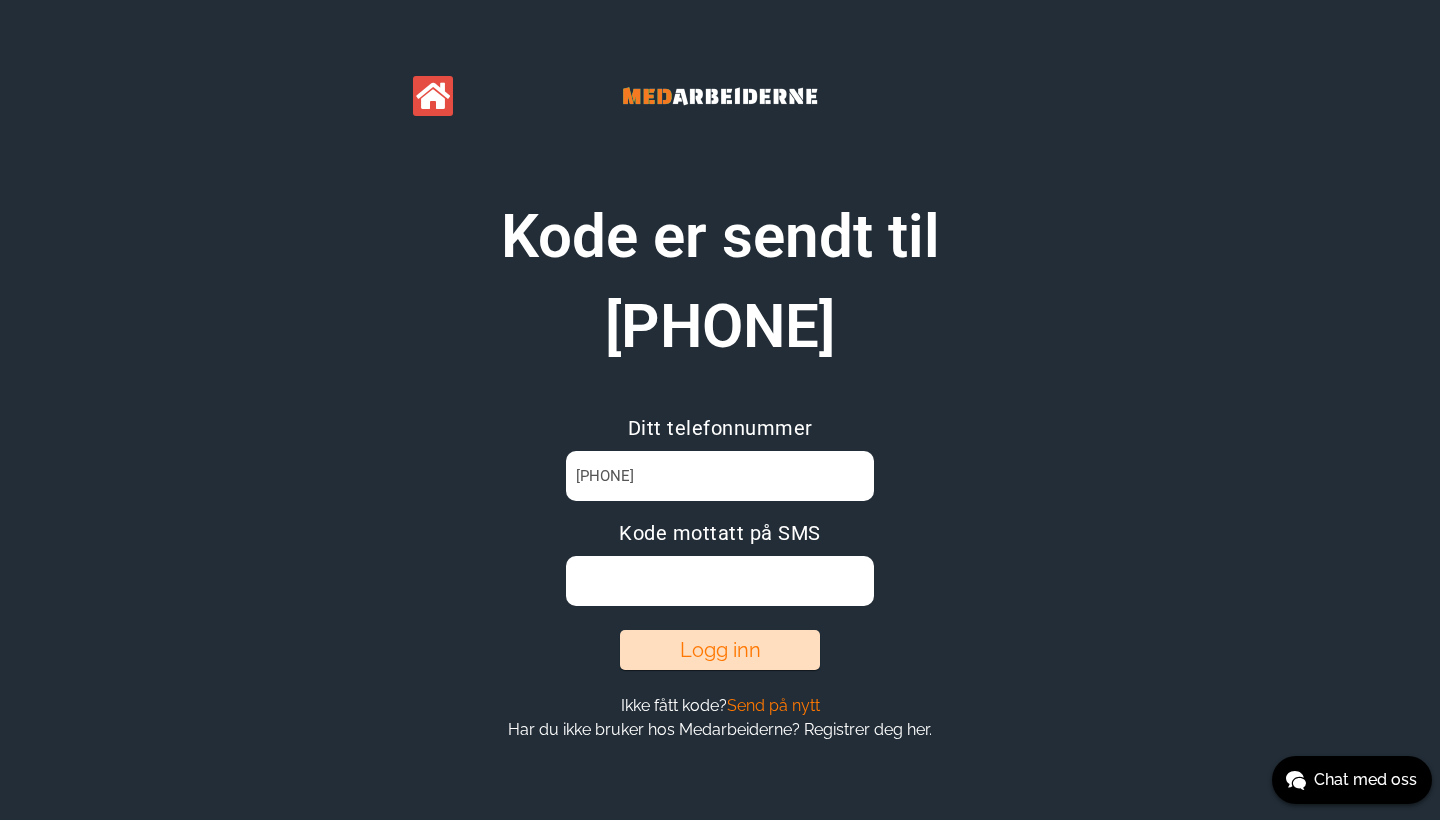 click at bounding box center (719, 581) 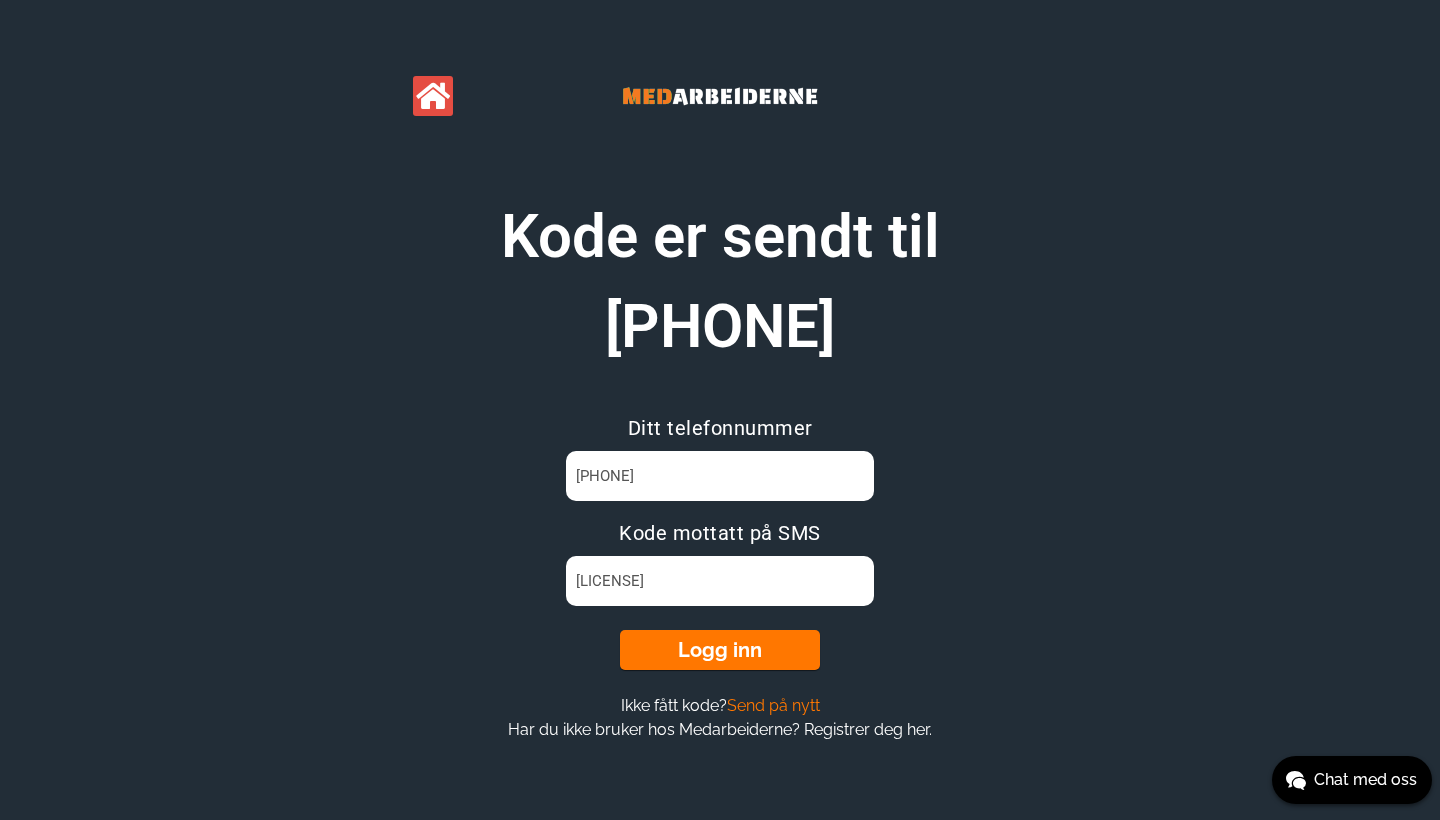 click on "Logg inn" at bounding box center (720, 650) 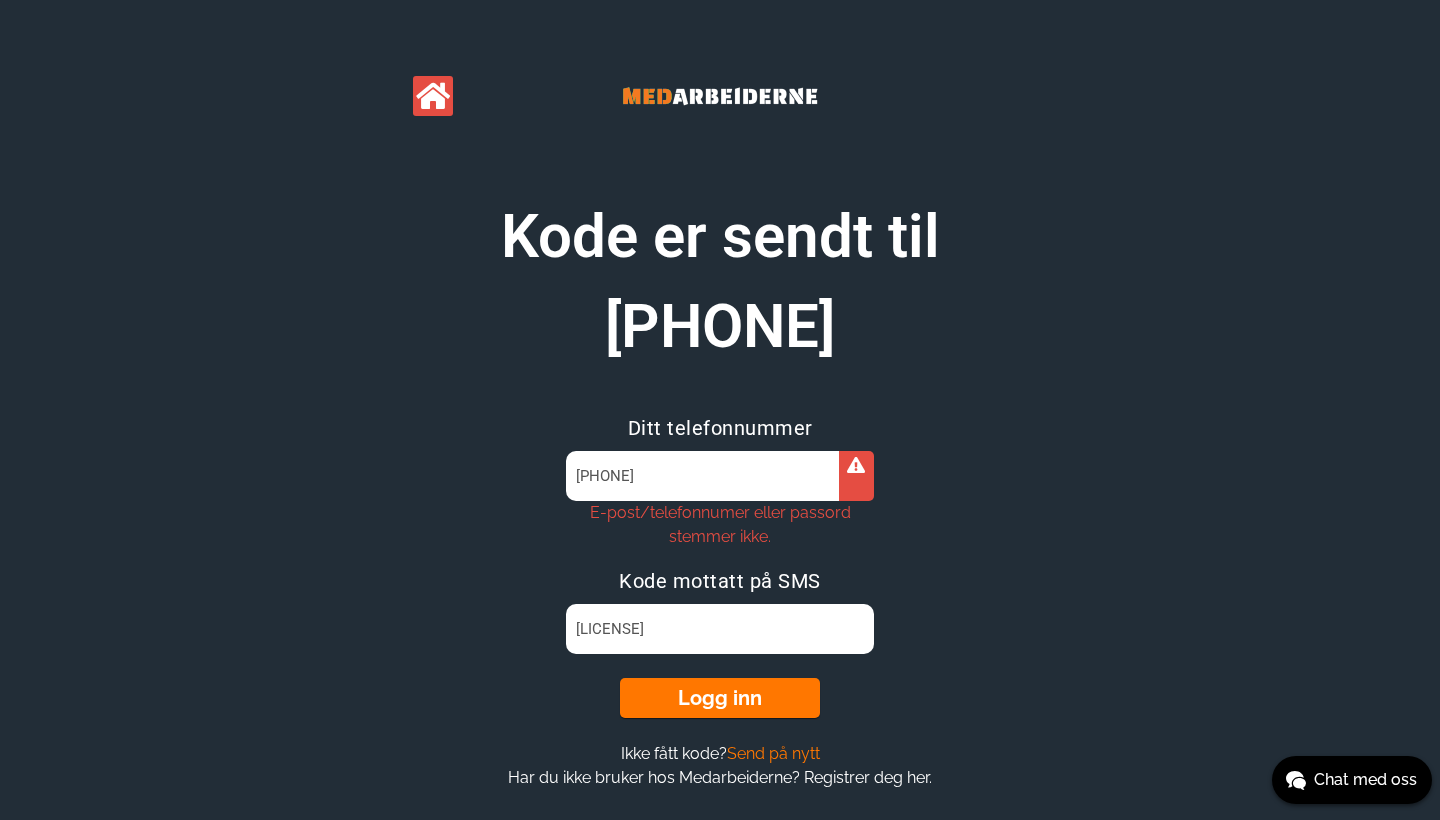 click on "[LICENSE]" at bounding box center (719, 629) 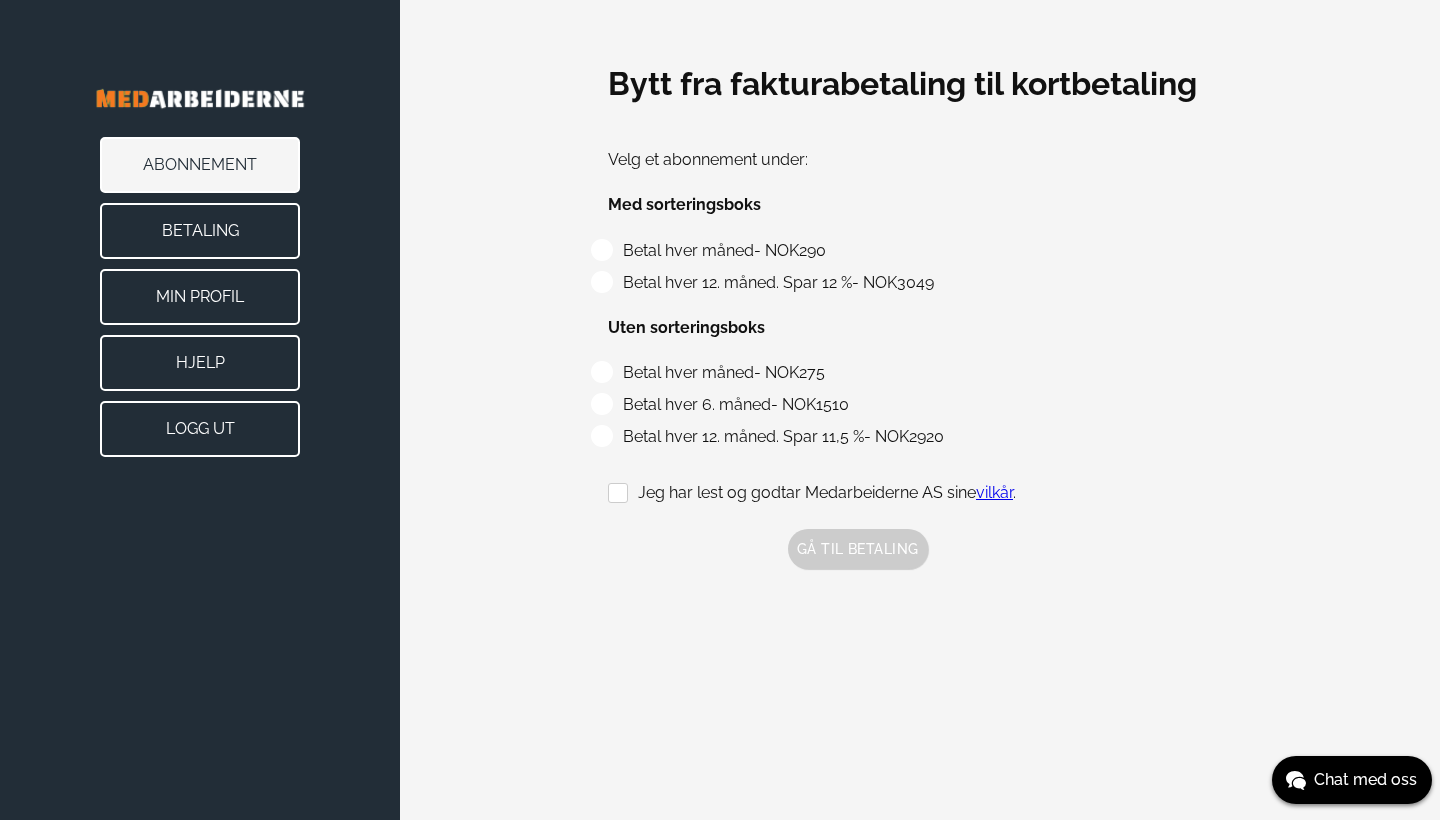 scroll, scrollTop: 0, scrollLeft: 0, axis: both 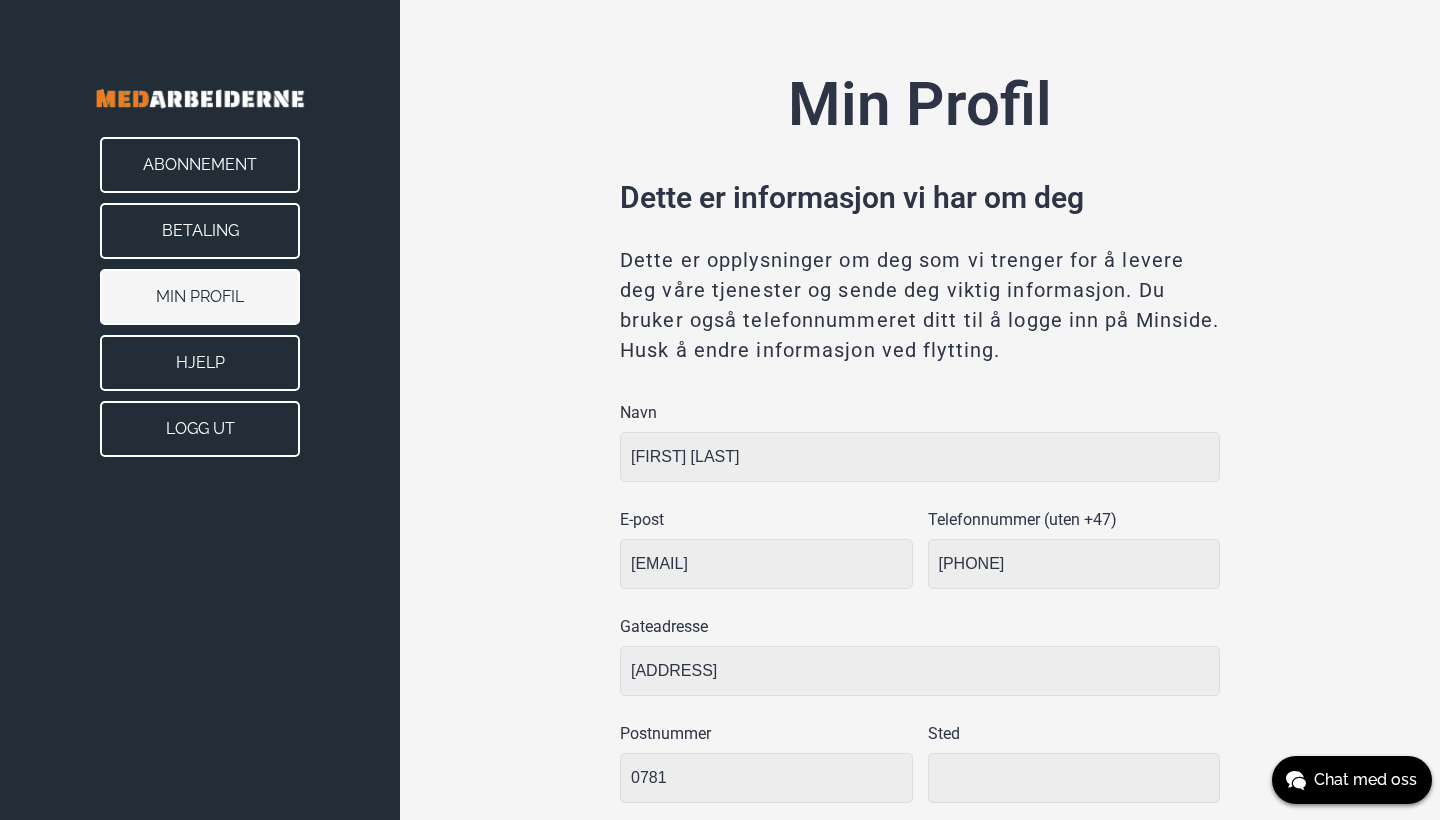 type on "Oslo" 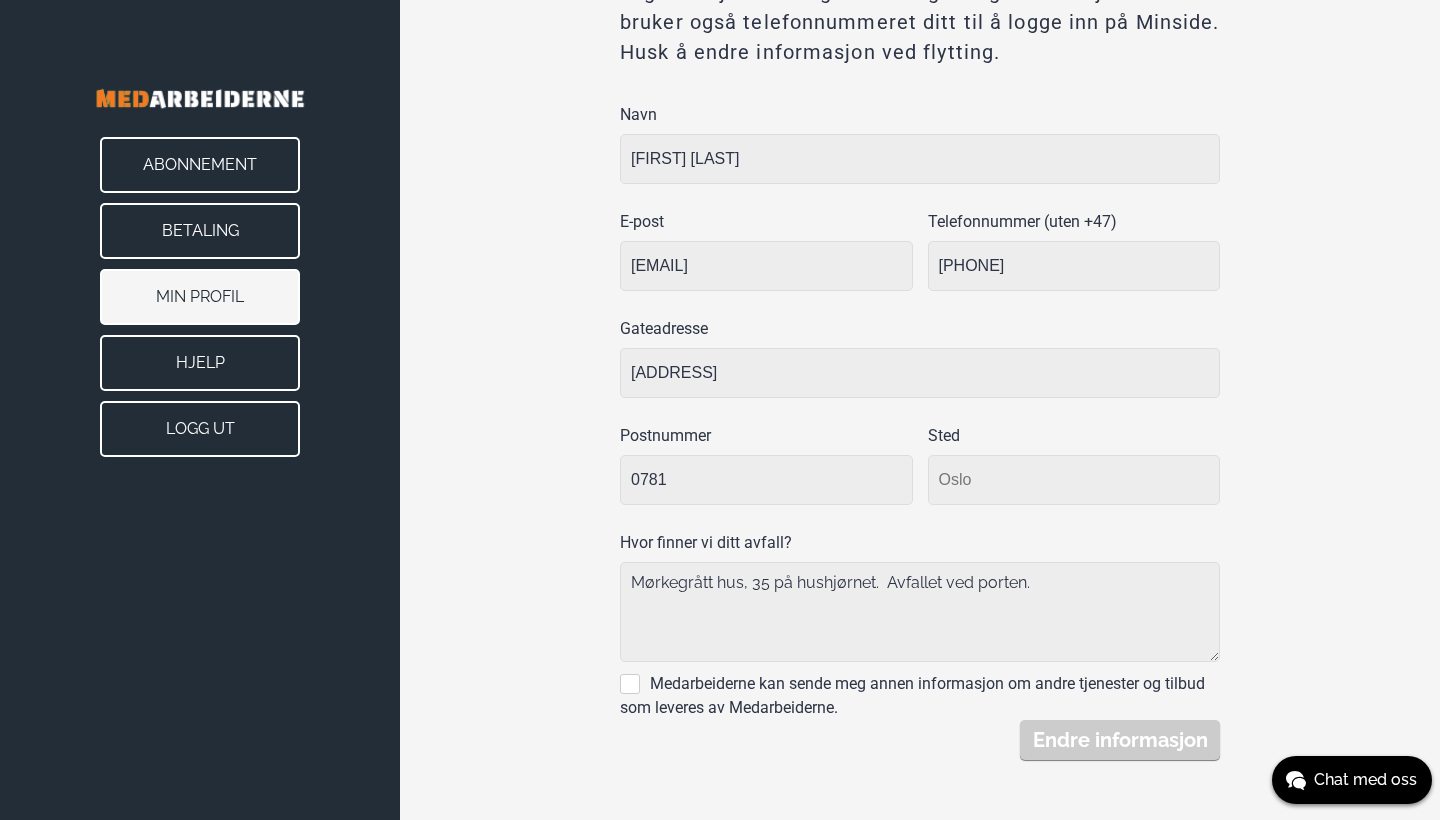 scroll, scrollTop: 298, scrollLeft: 0, axis: vertical 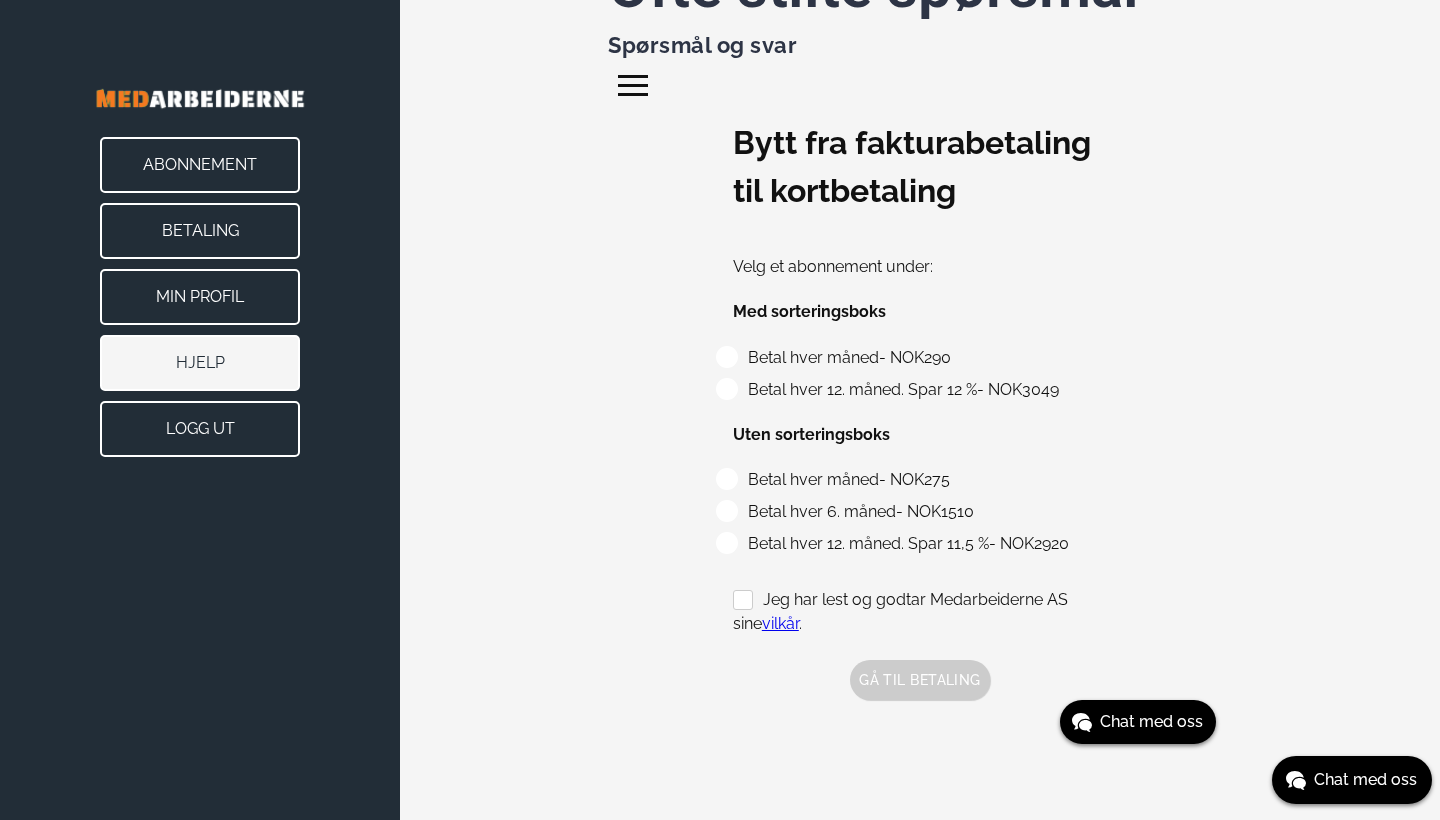 click on "Logg ut" at bounding box center (200, 429) 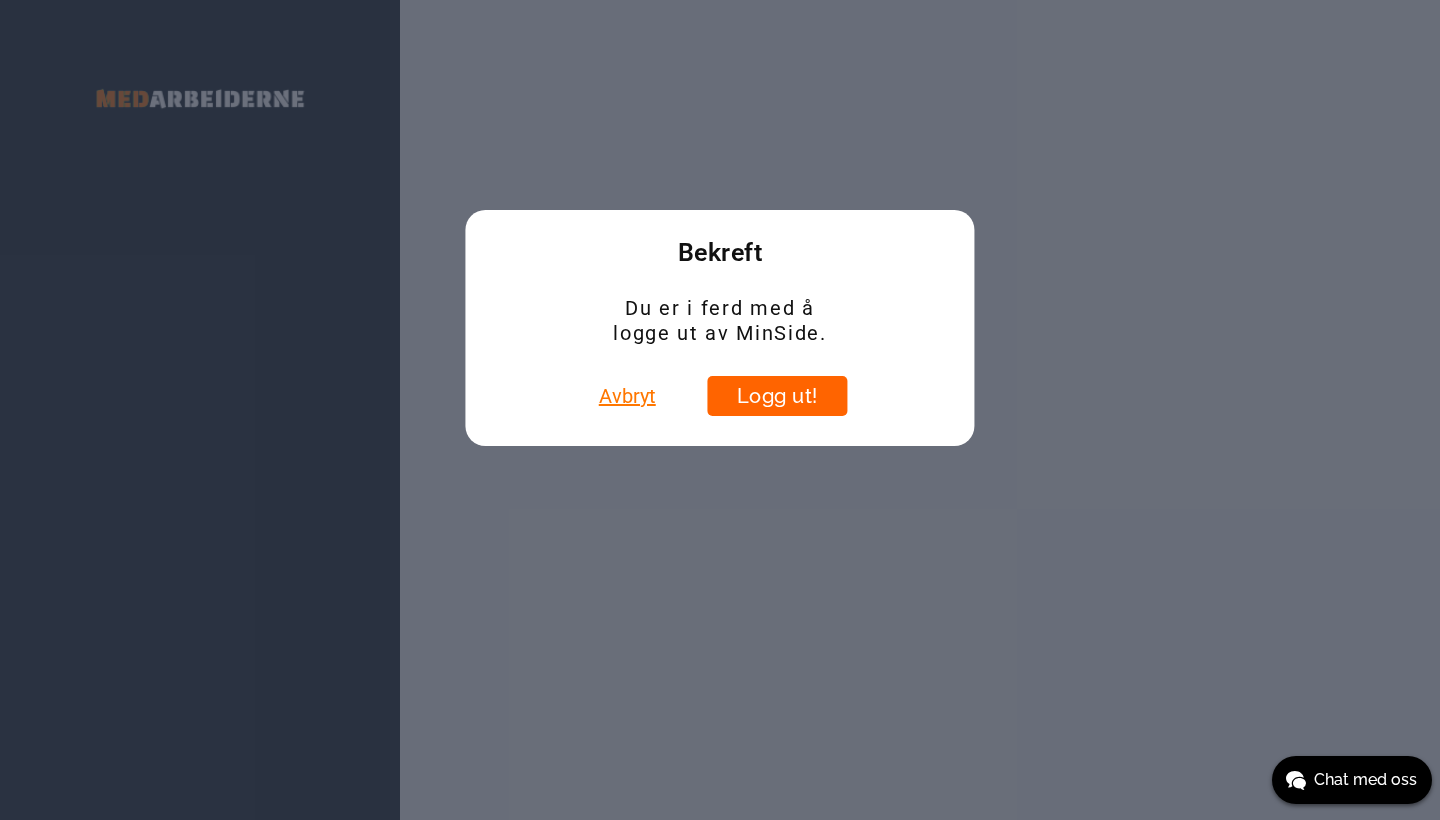 click on "Logg ut!" at bounding box center (777, 396) 